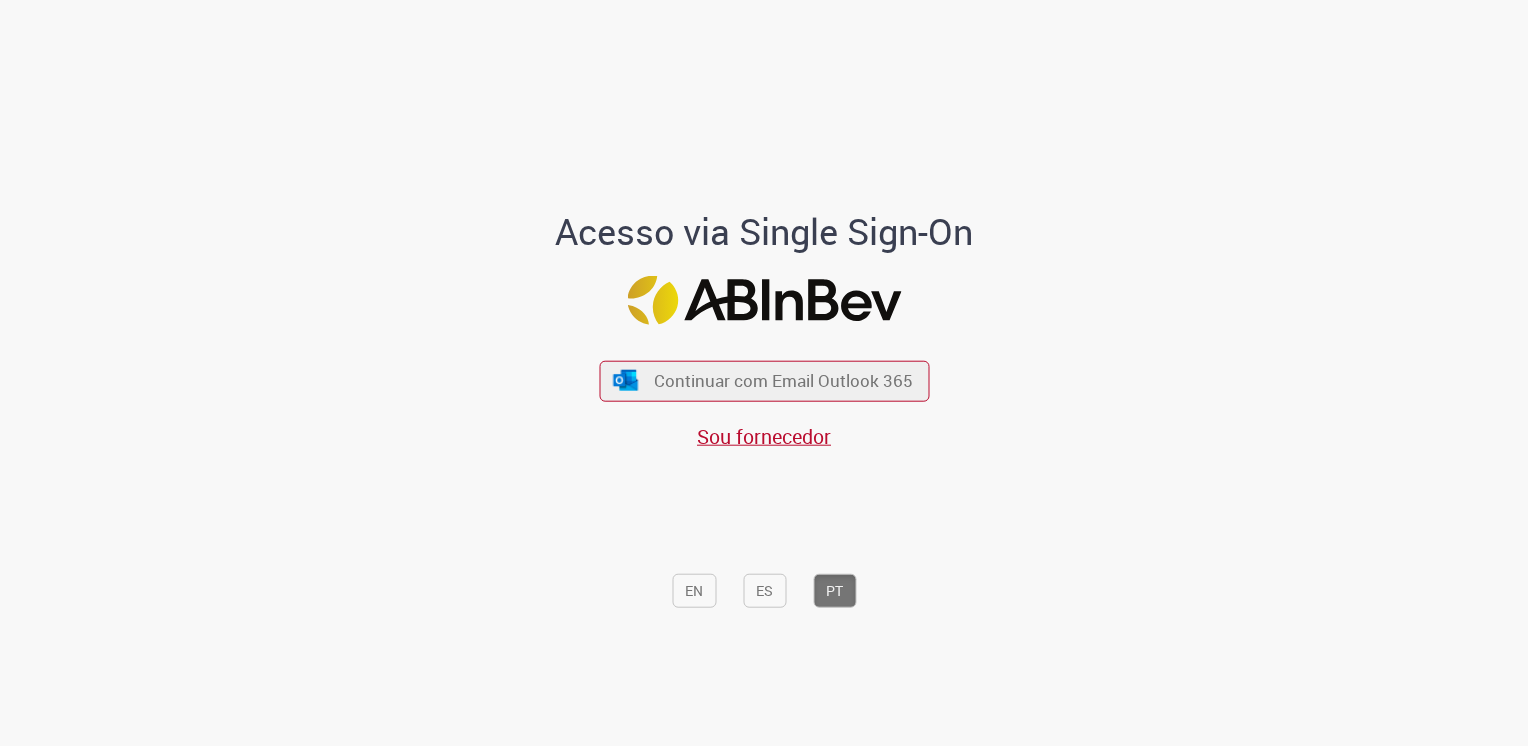 scroll, scrollTop: 0, scrollLeft: 0, axis: both 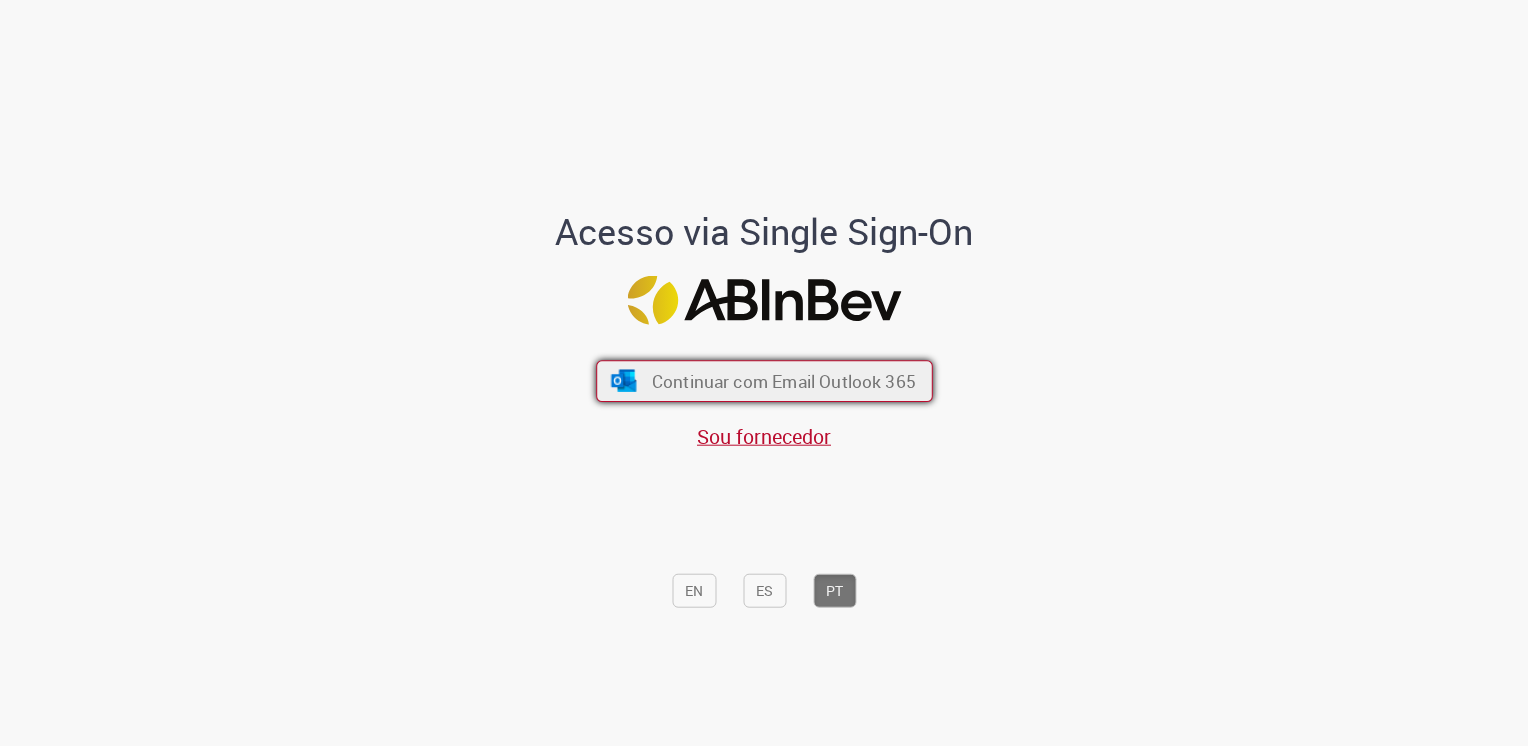 click on "Continuar com Email Outlook 365" at bounding box center [783, 380] 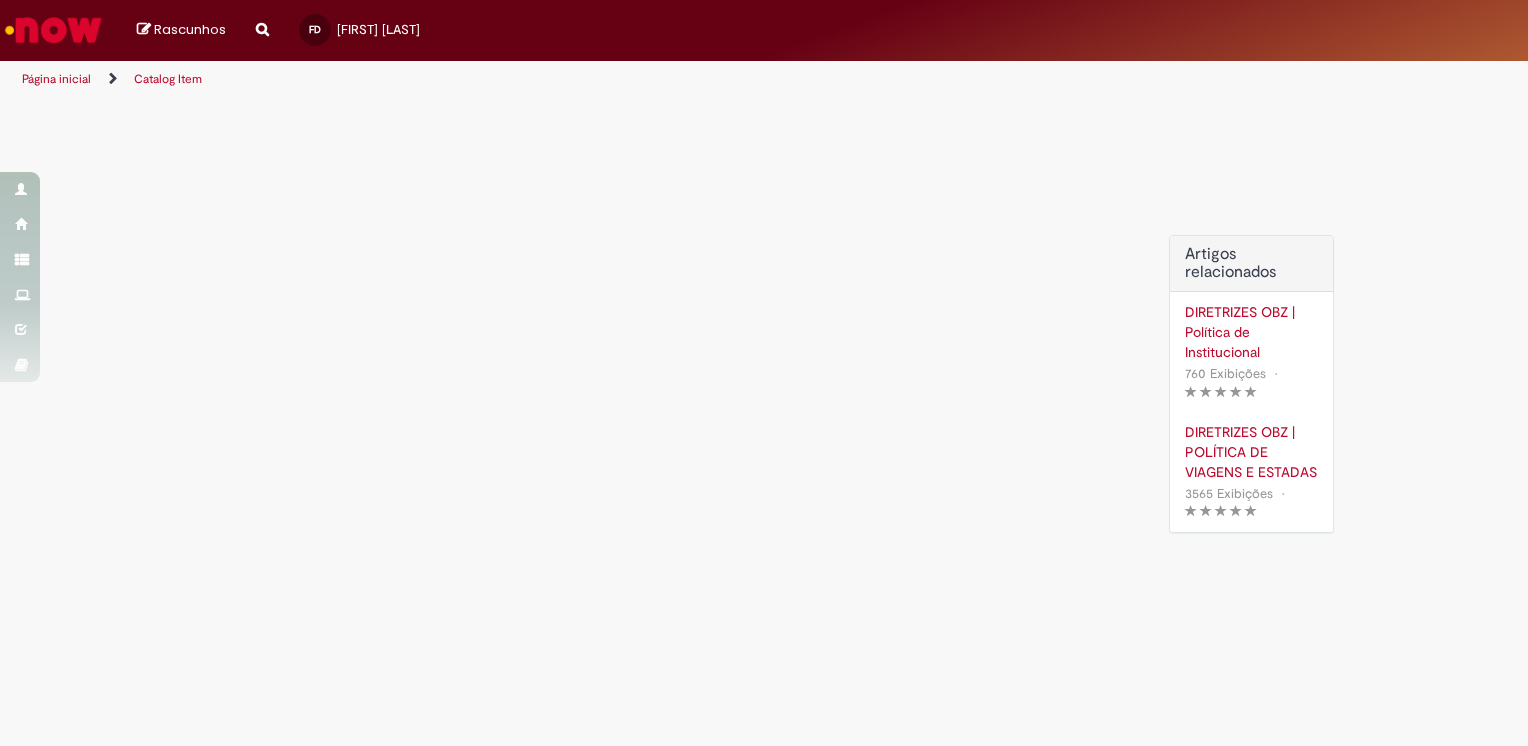 scroll, scrollTop: 0, scrollLeft: 0, axis: both 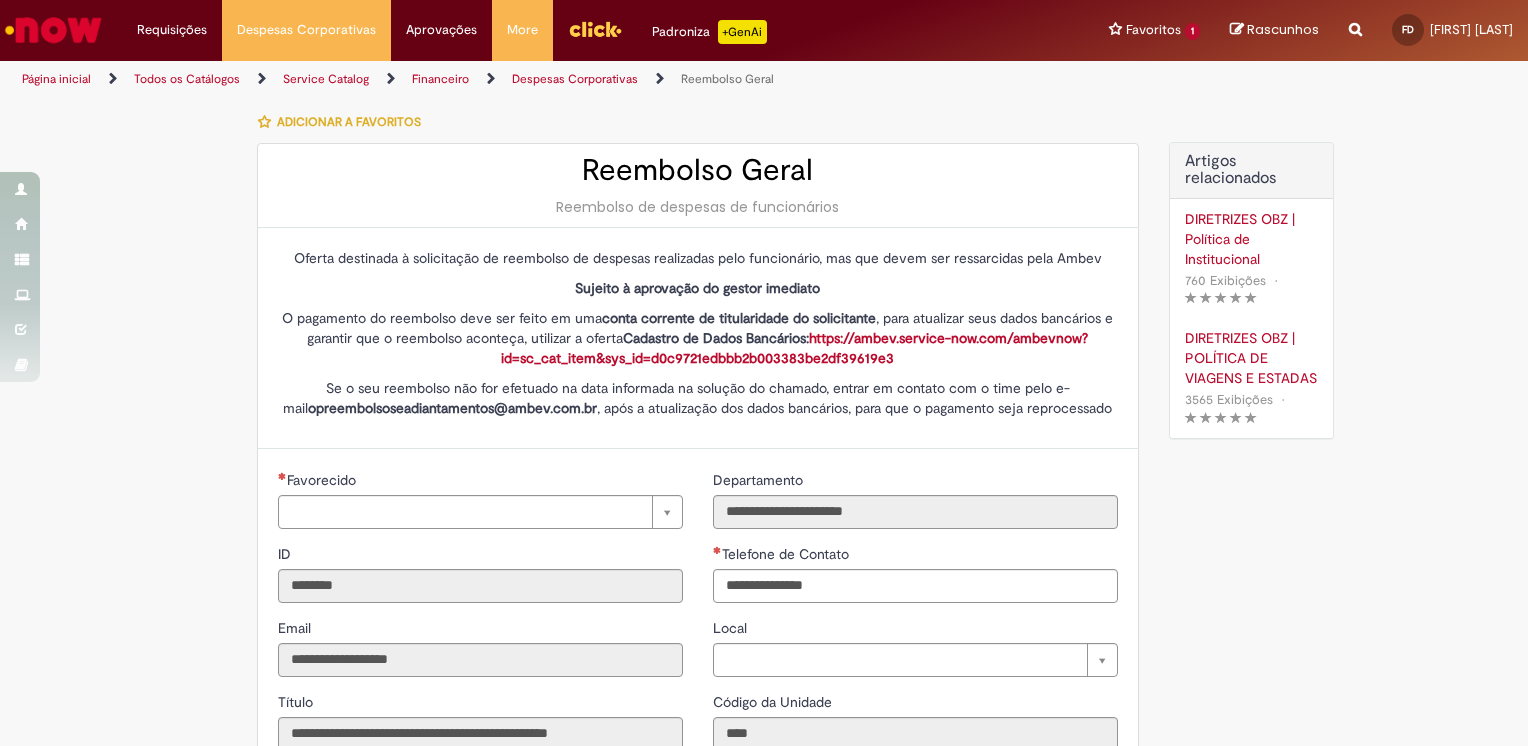 type on "**********" 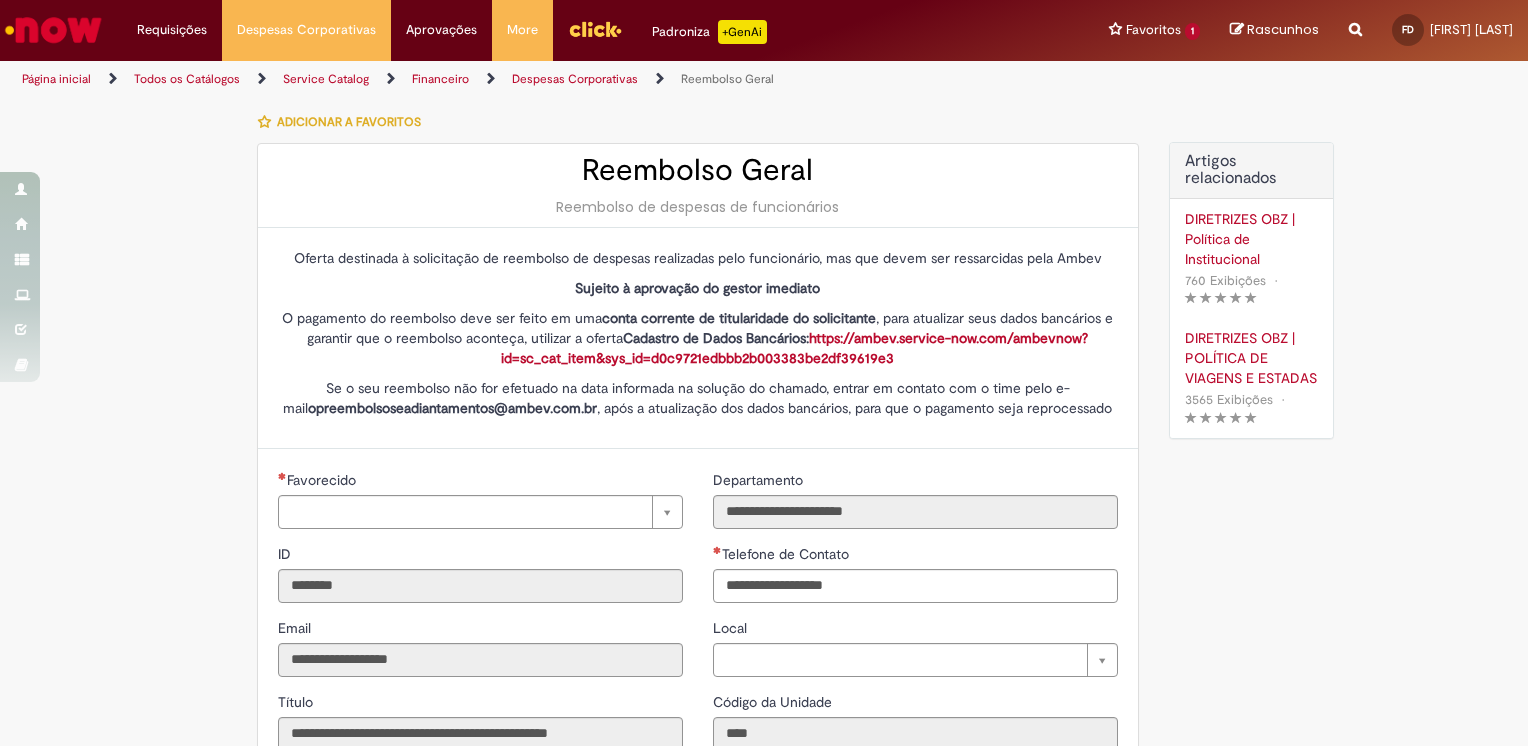 type on "**********" 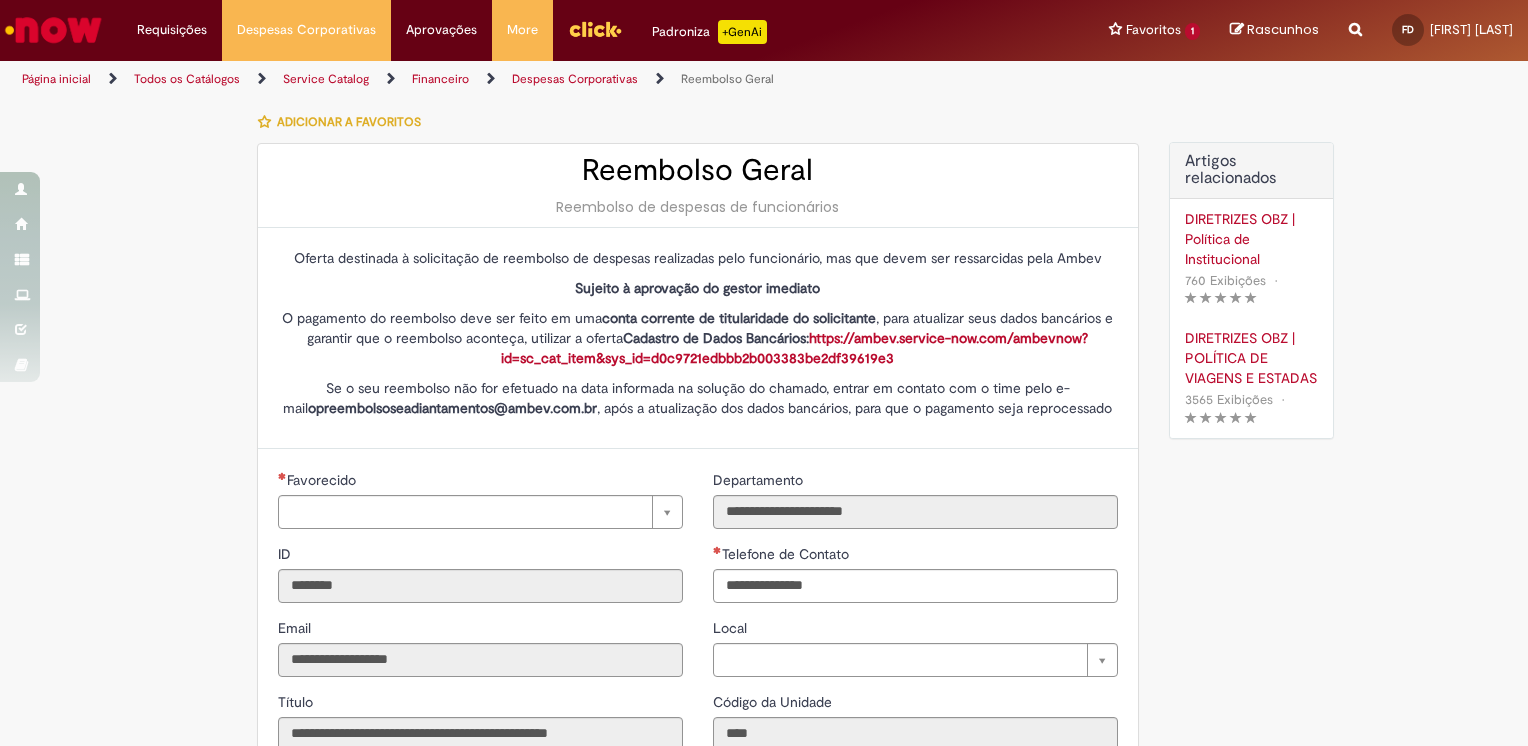 type on "**********" 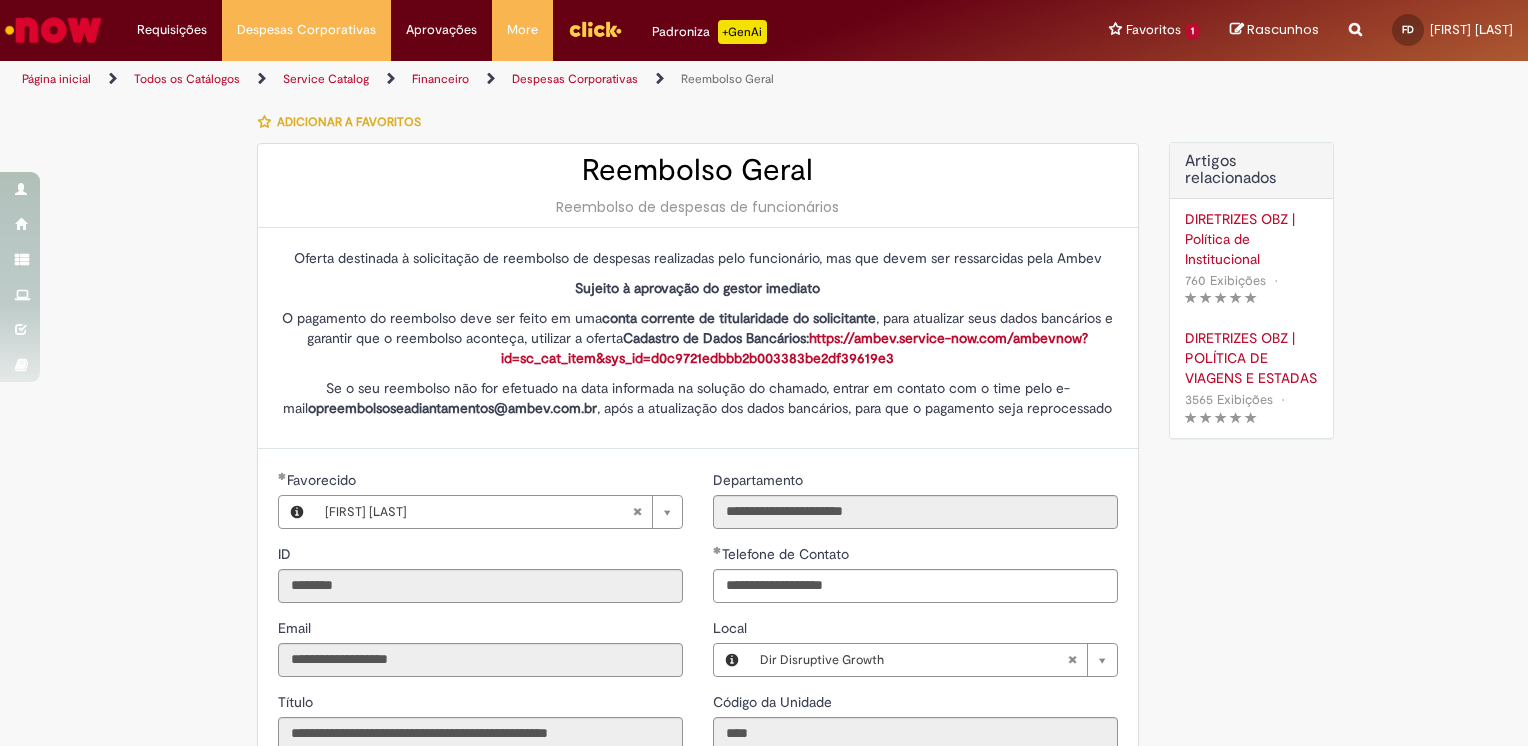 scroll, scrollTop: 432, scrollLeft: 0, axis: vertical 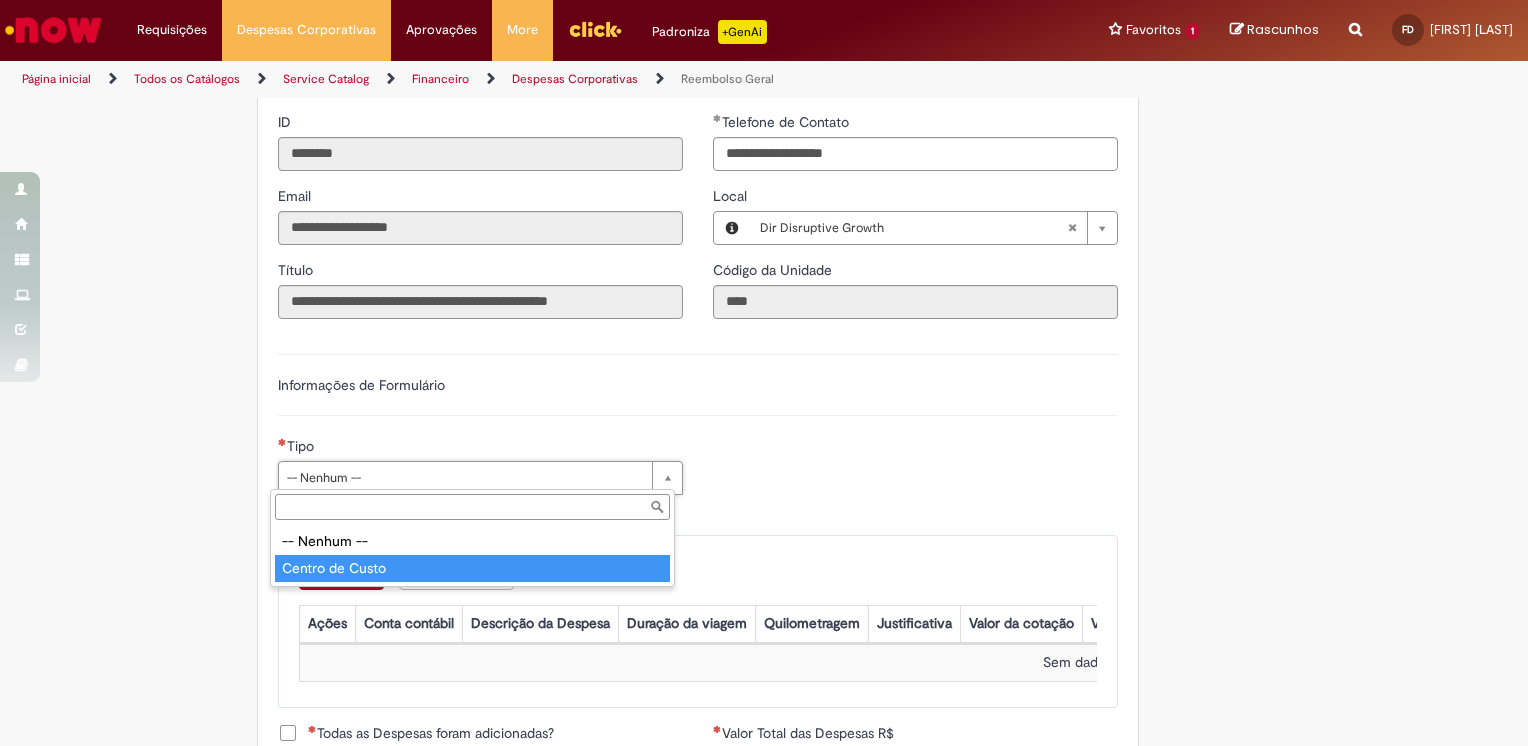 type on "**********" 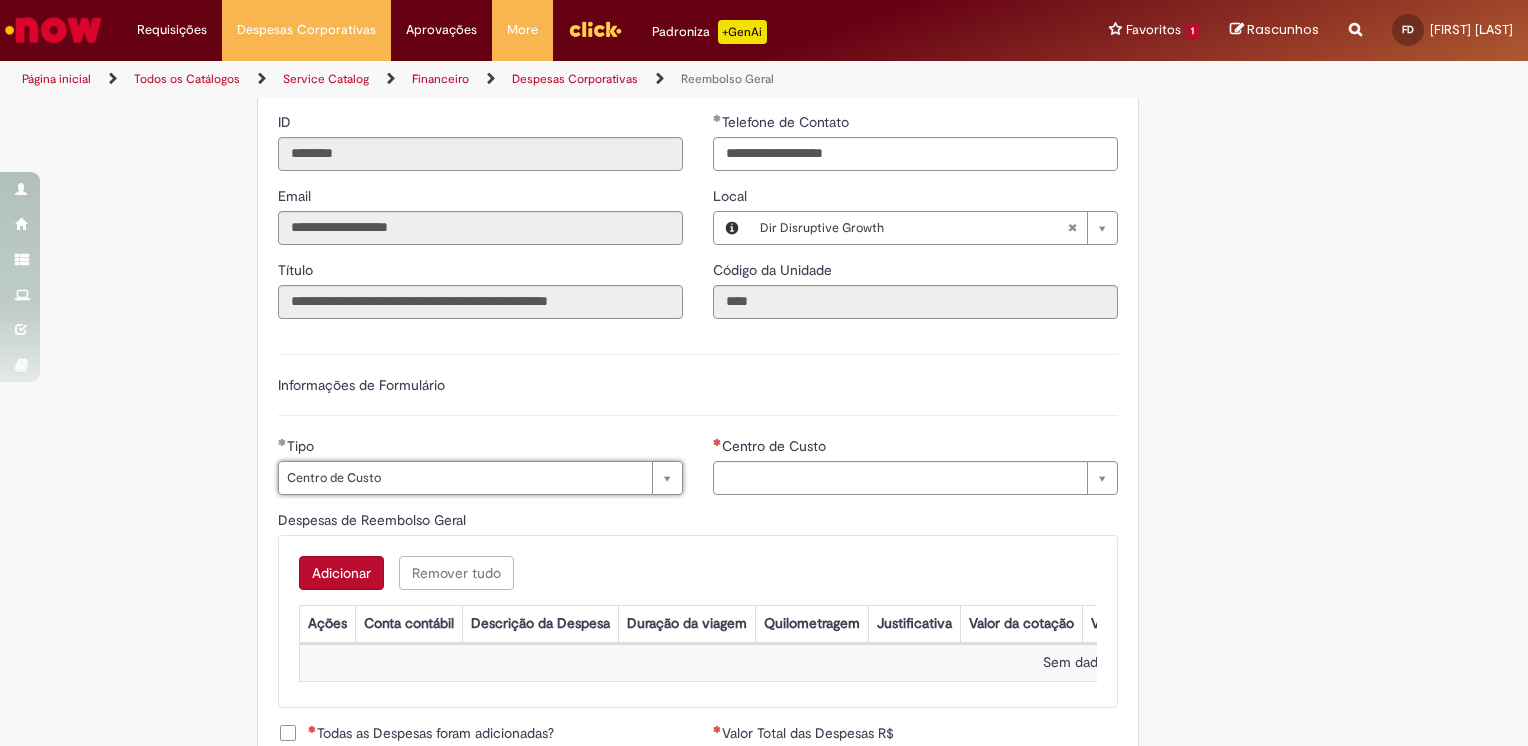type on "**********" 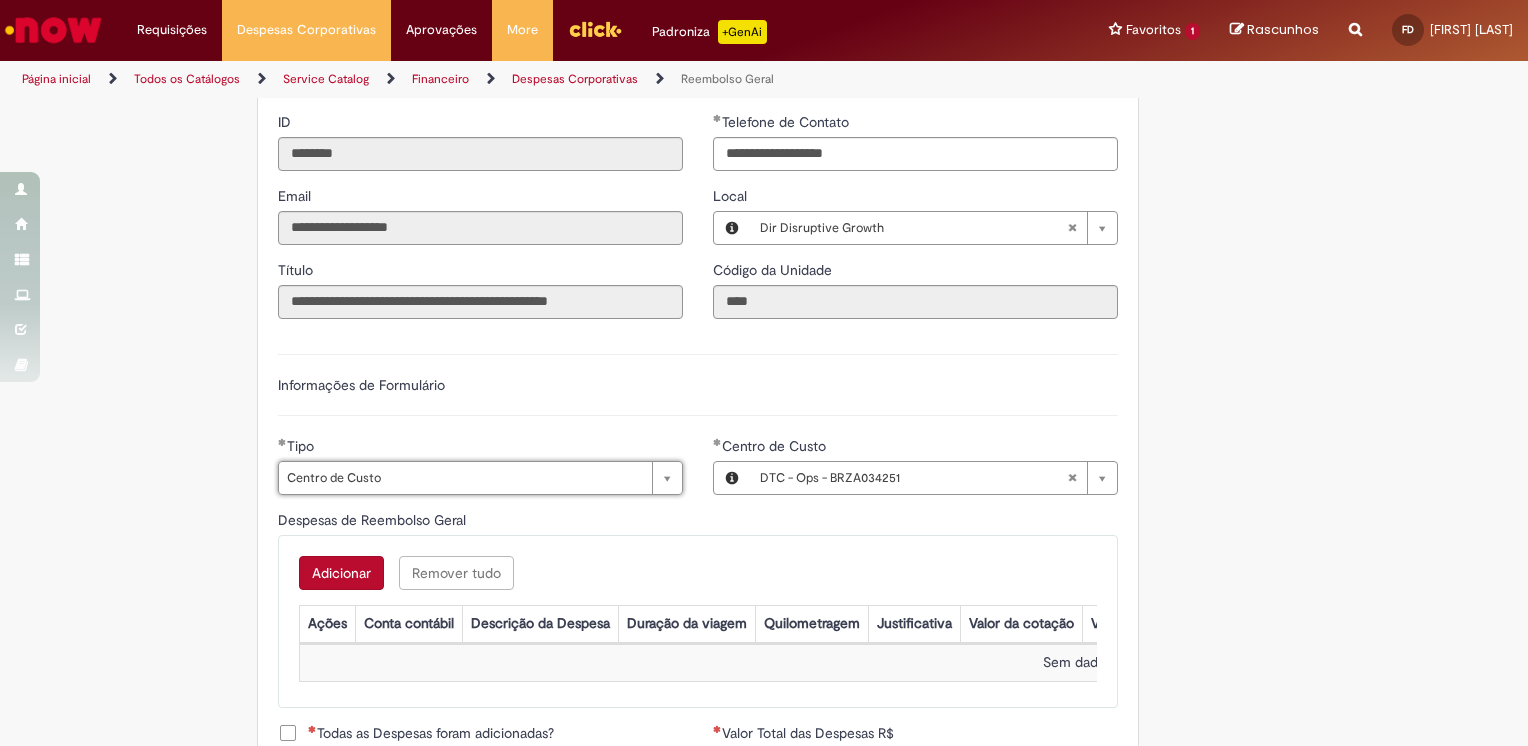 scroll, scrollTop: 552, scrollLeft: 0, axis: vertical 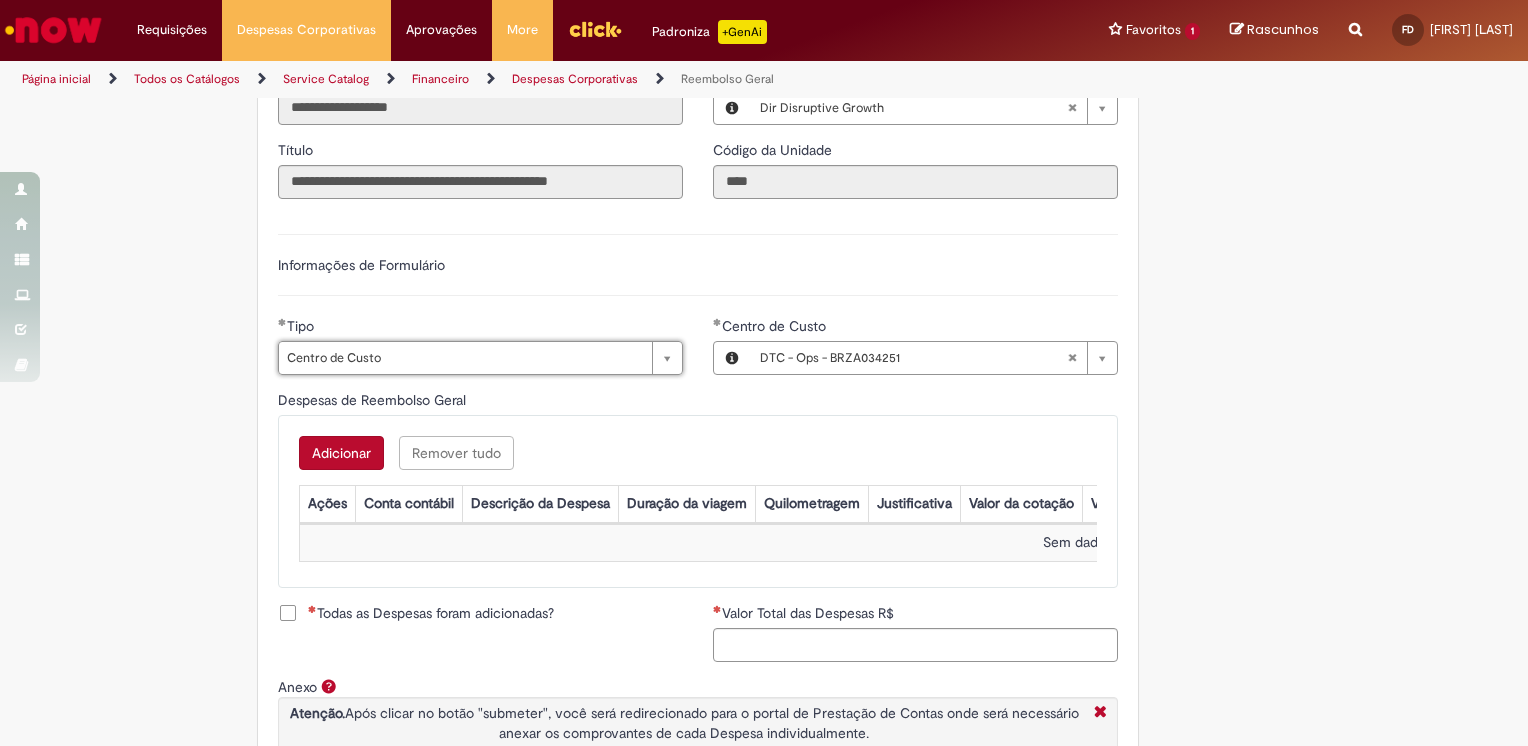 click on "Adicionar" at bounding box center (341, 453) 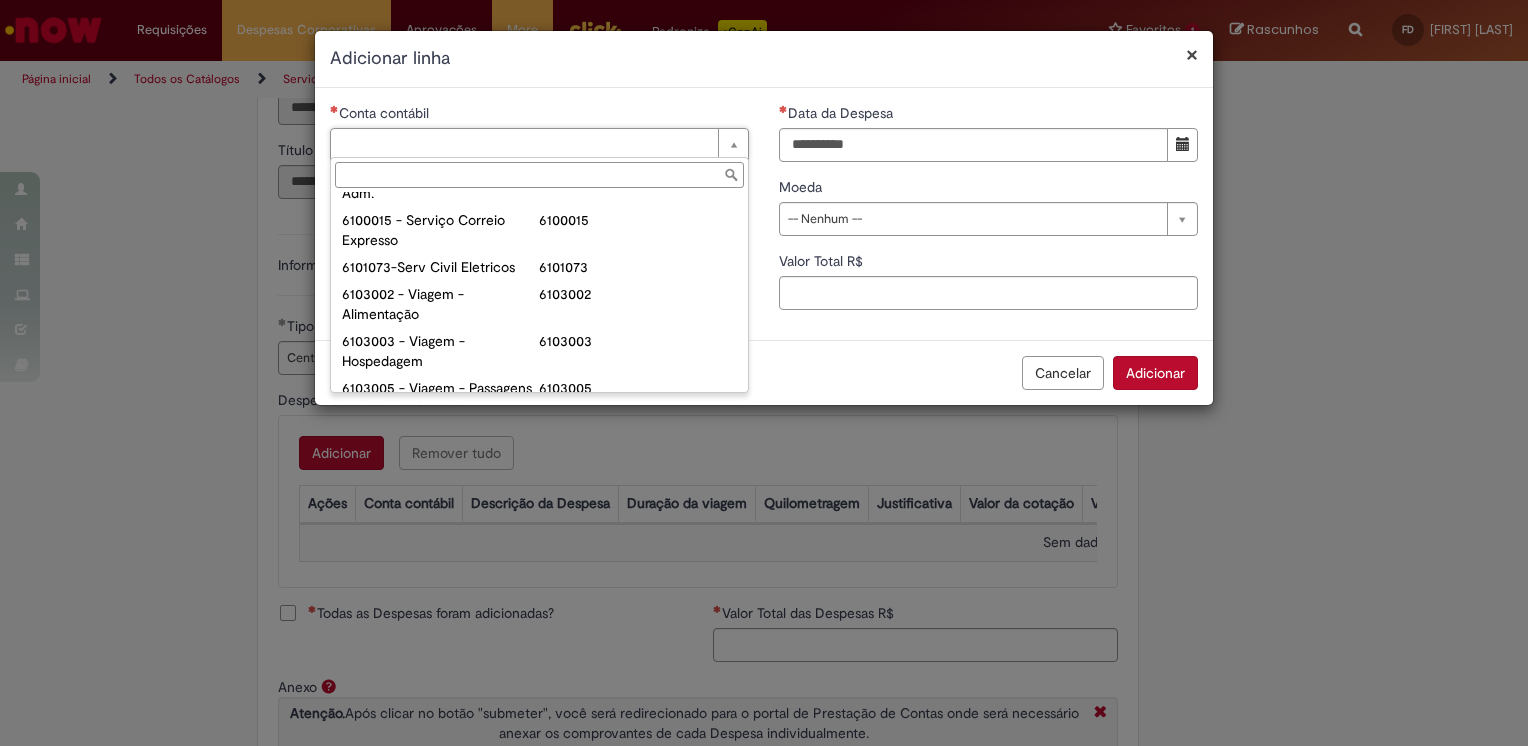 scroll, scrollTop: 747, scrollLeft: 0, axis: vertical 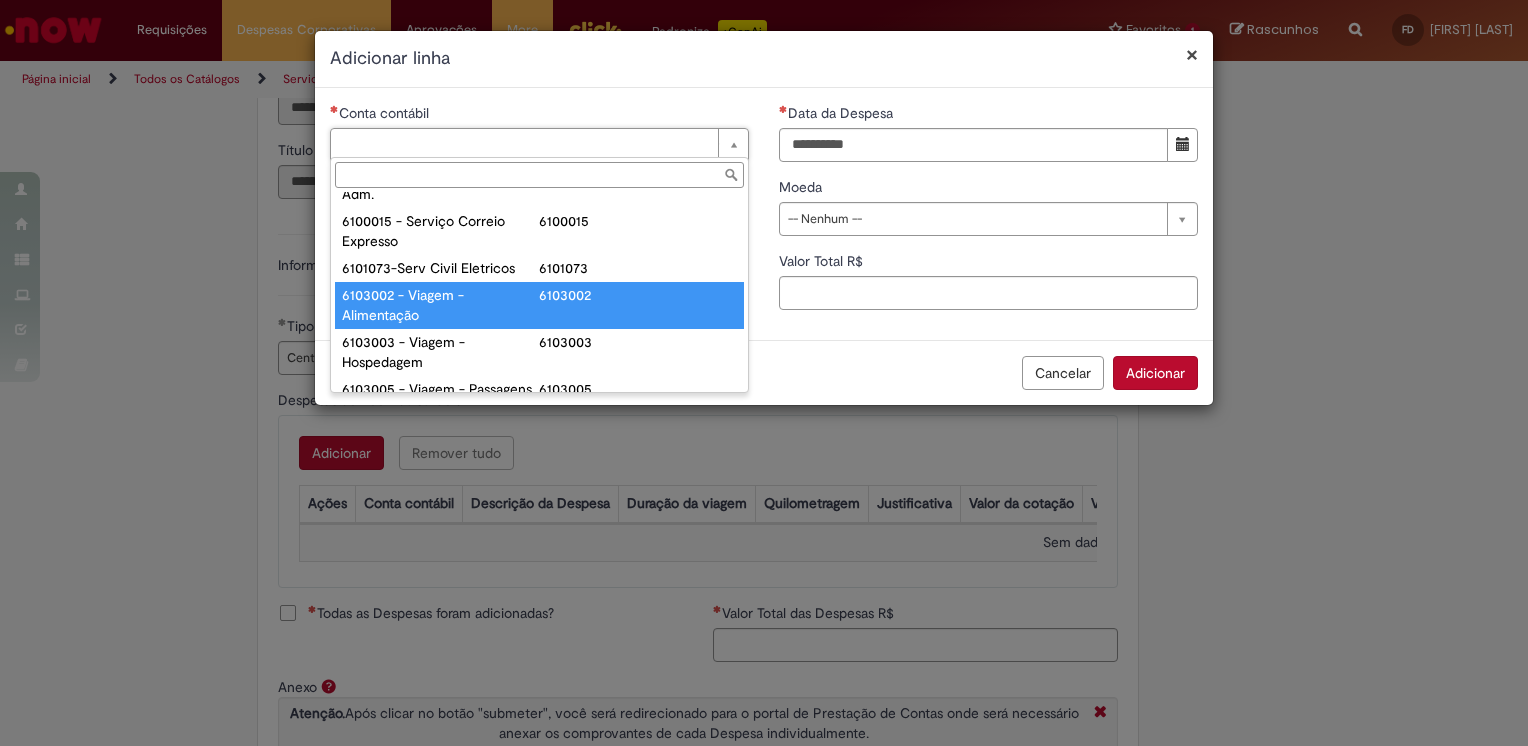 type on "**********" 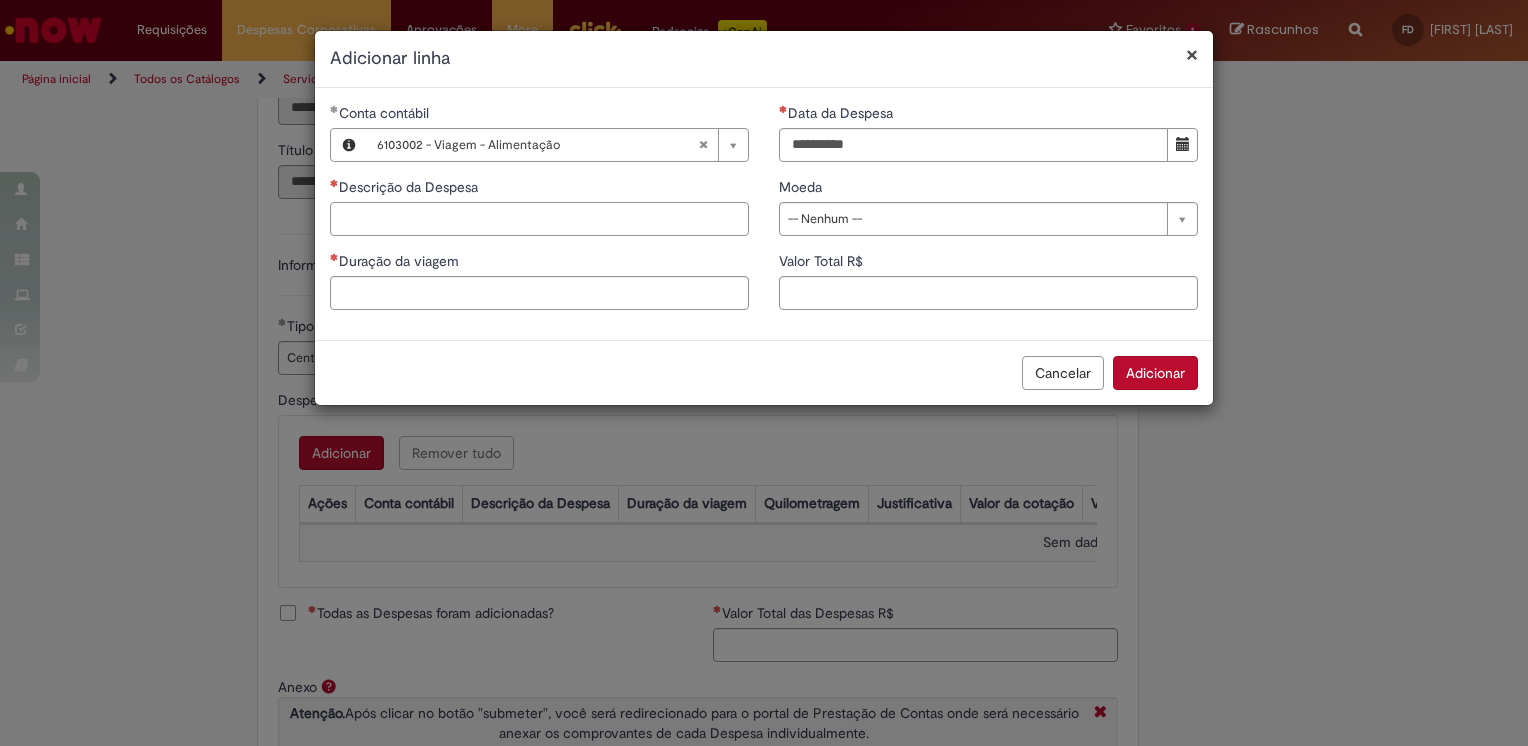 click on "Descrição da Despesa" at bounding box center [539, 219] 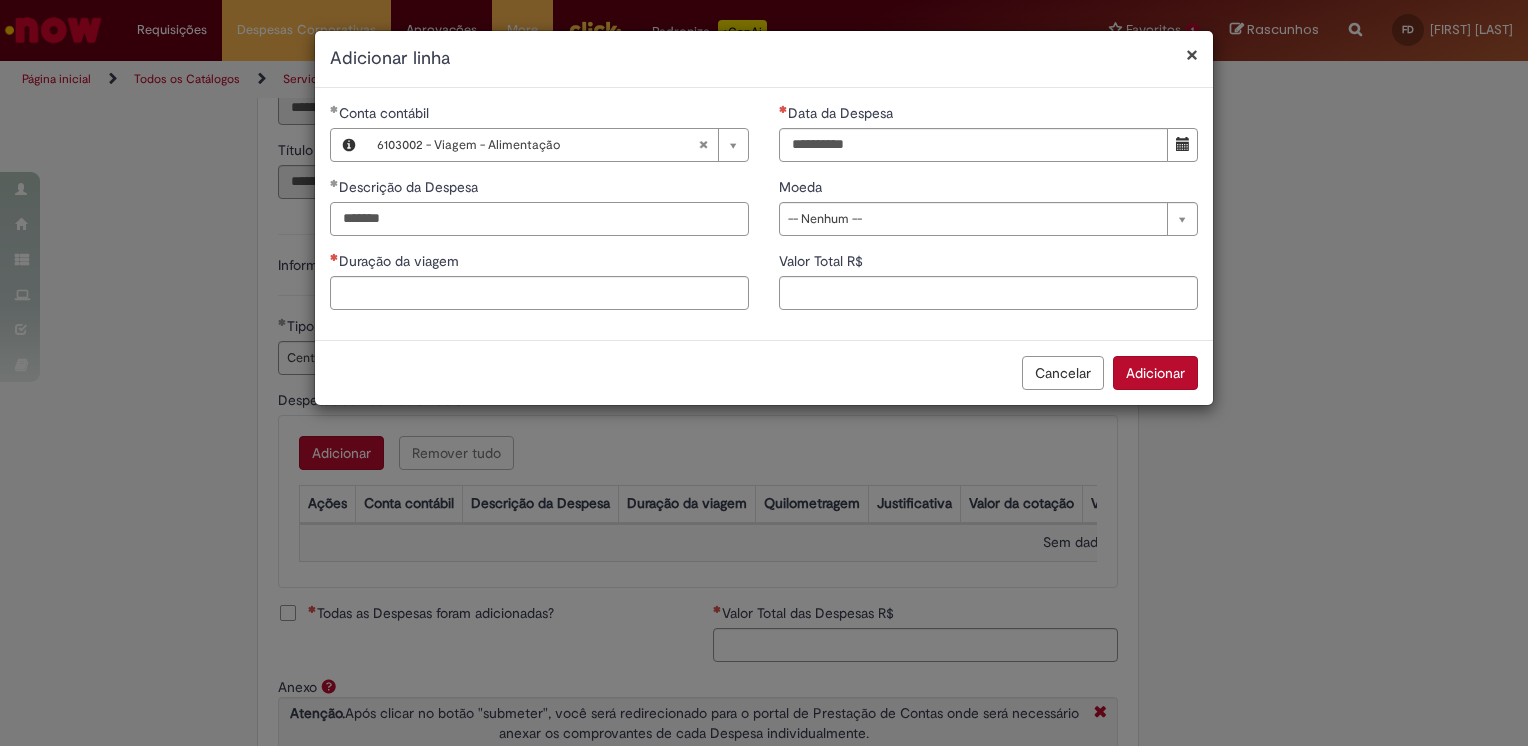 type on "*******" 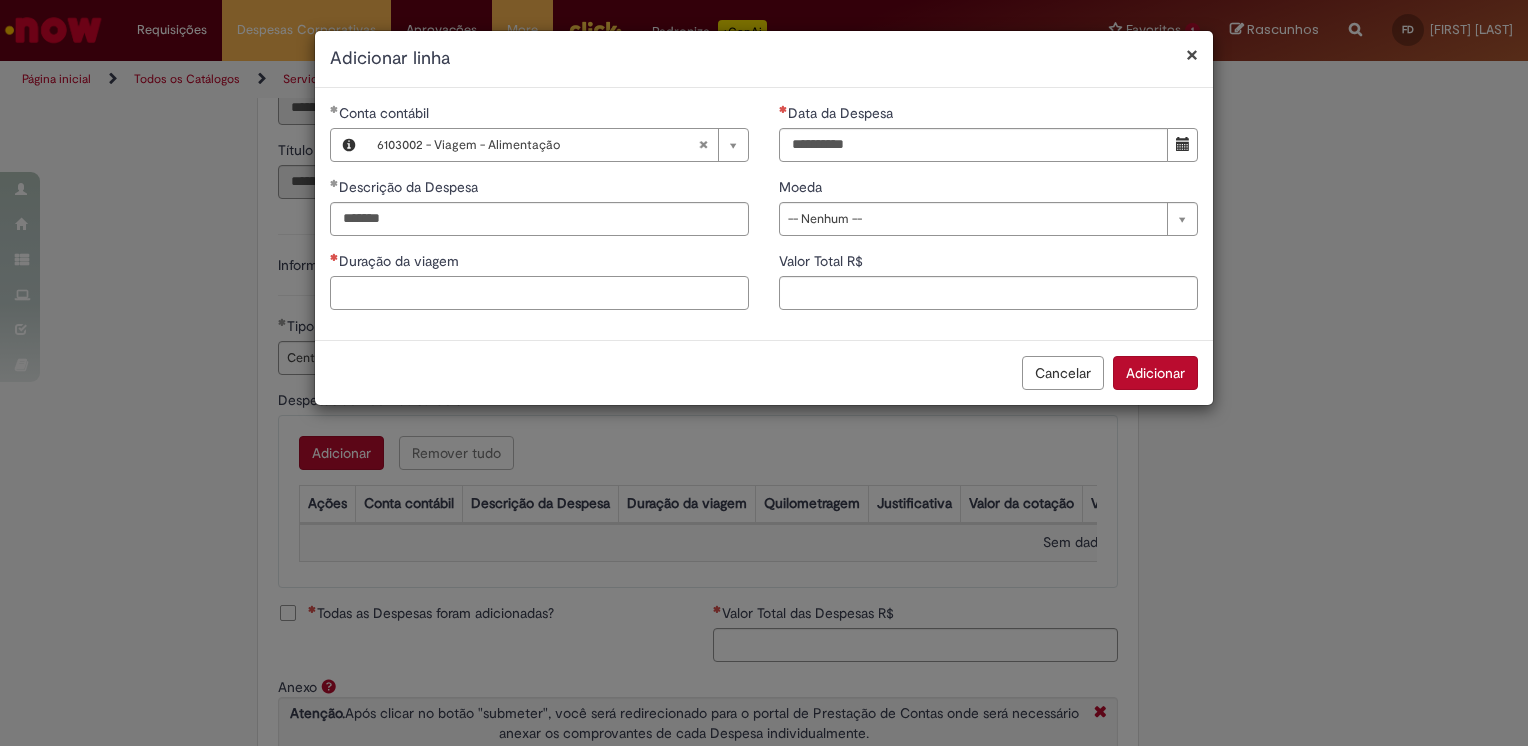 click on "Duração da viagem" at bounding box center (539, 293) 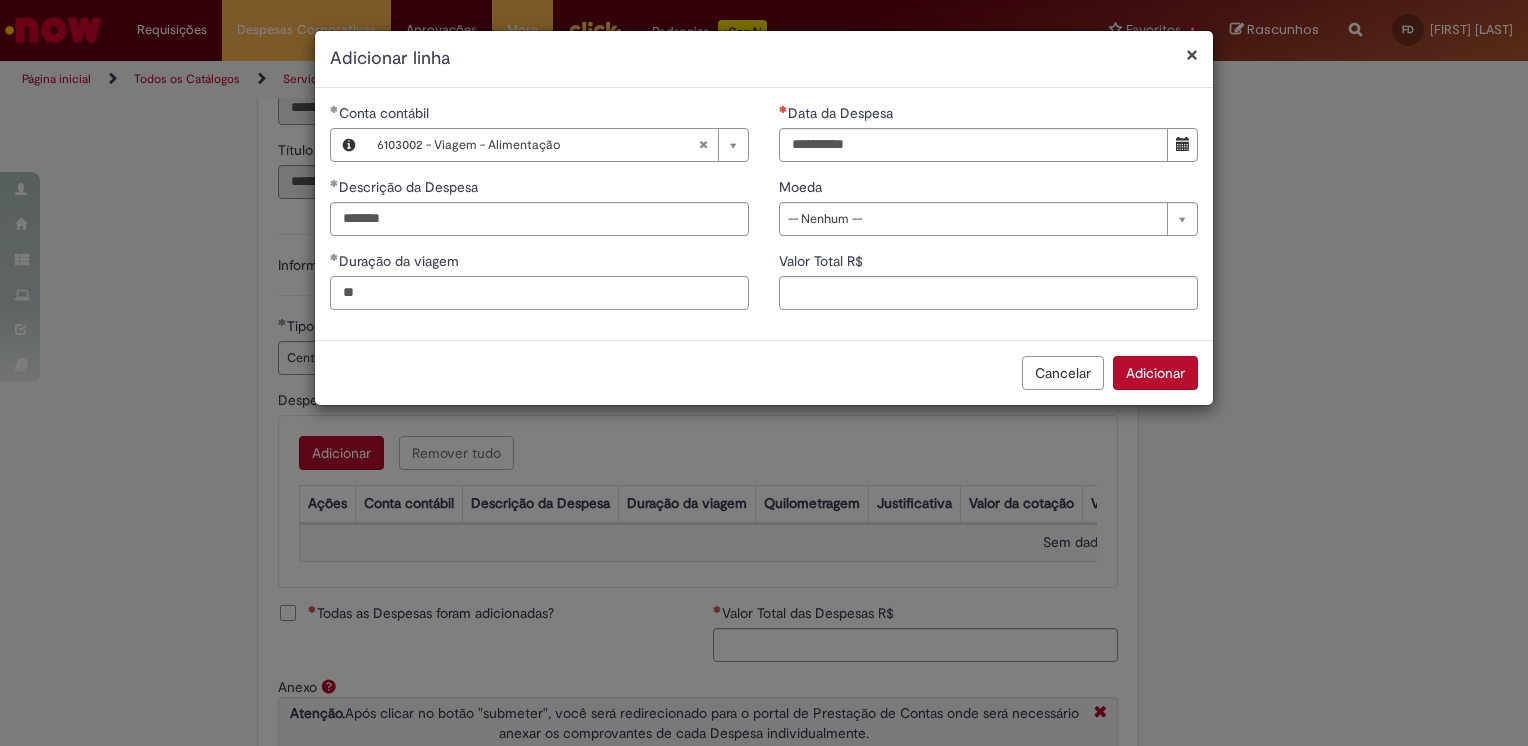 type on "*" 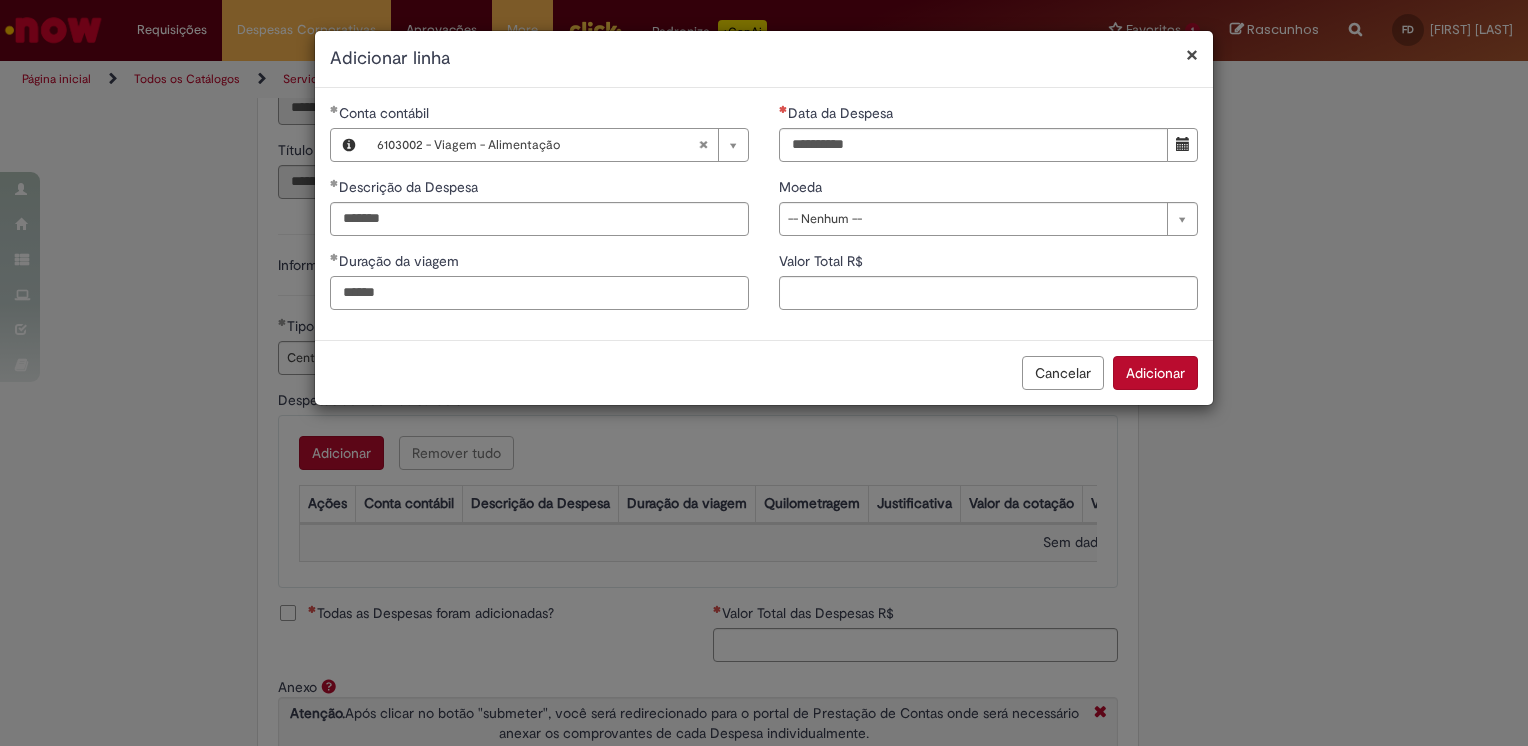 type on "******" 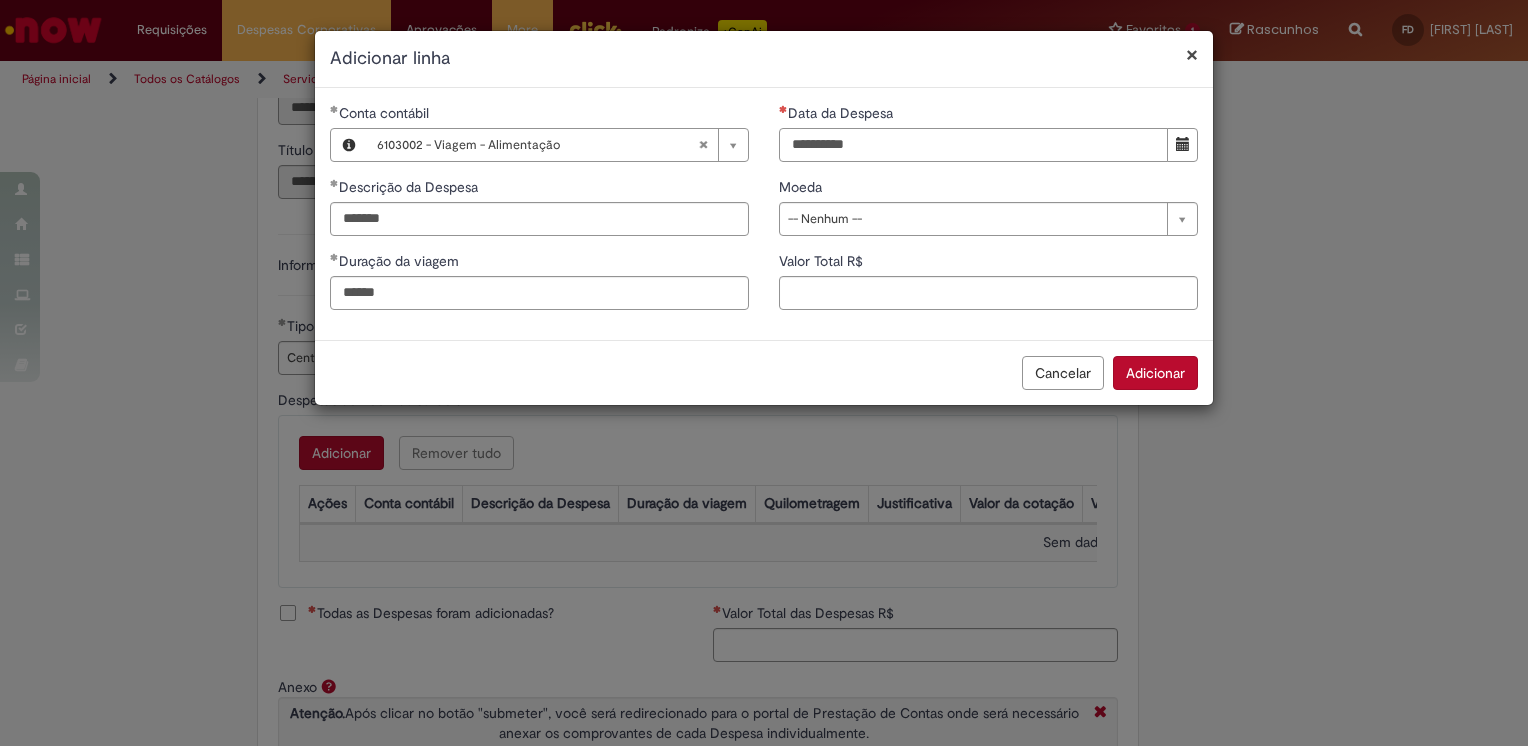 click on "Data da Despesa" at bounding box center [973, 145] 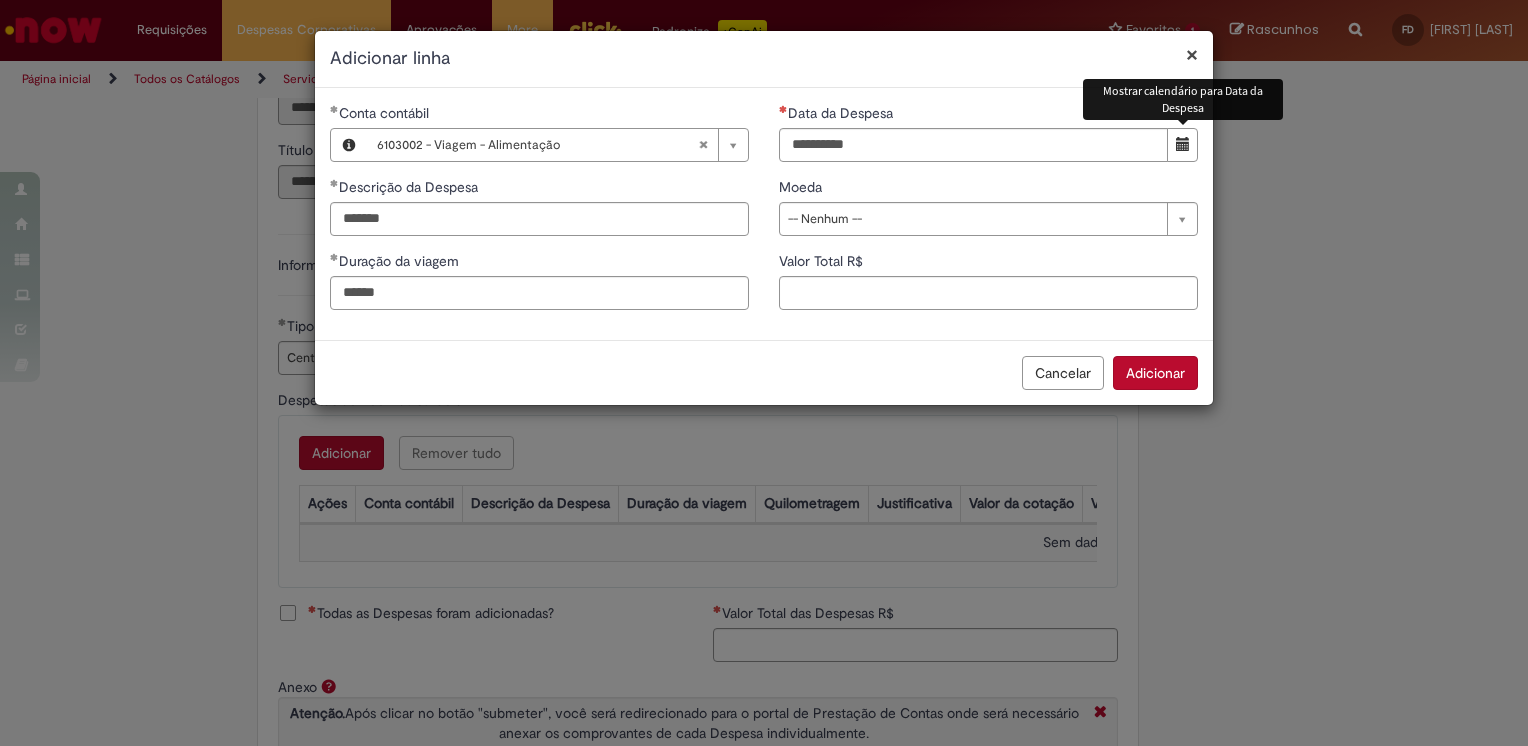 click at bounding box center [1183, 144] 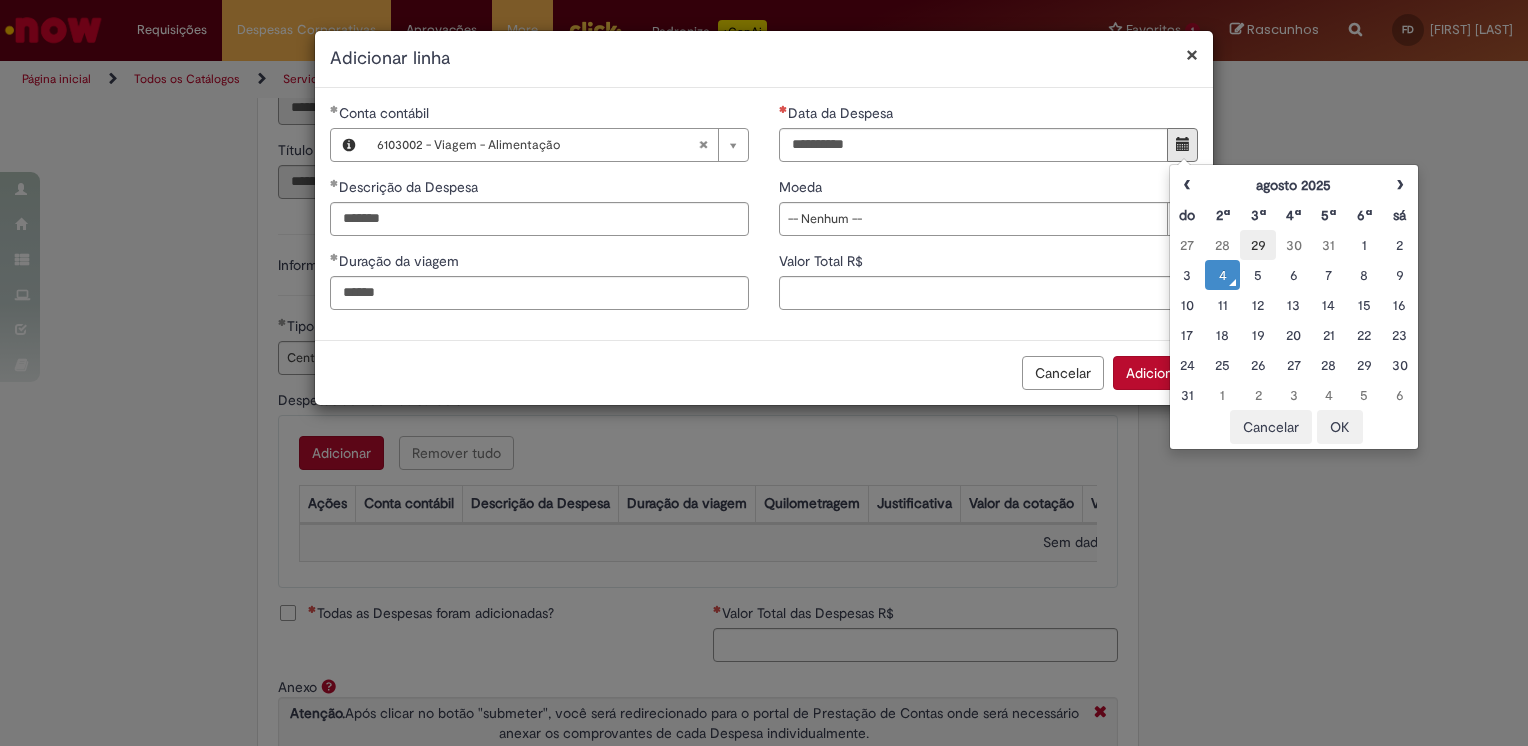 click on "29" at bounding box center [1257, 245] 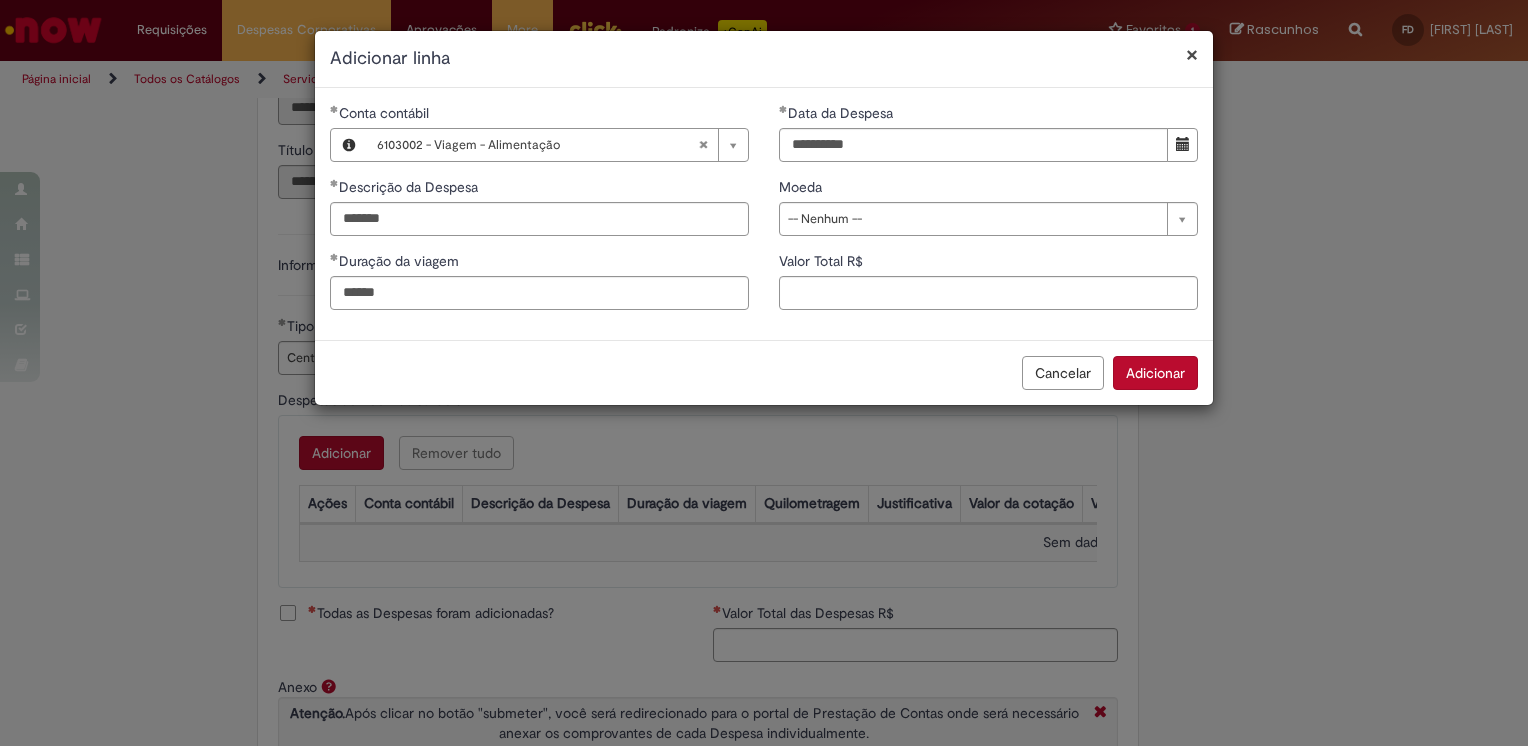 click on "**********" at bounding box center (988, 214) 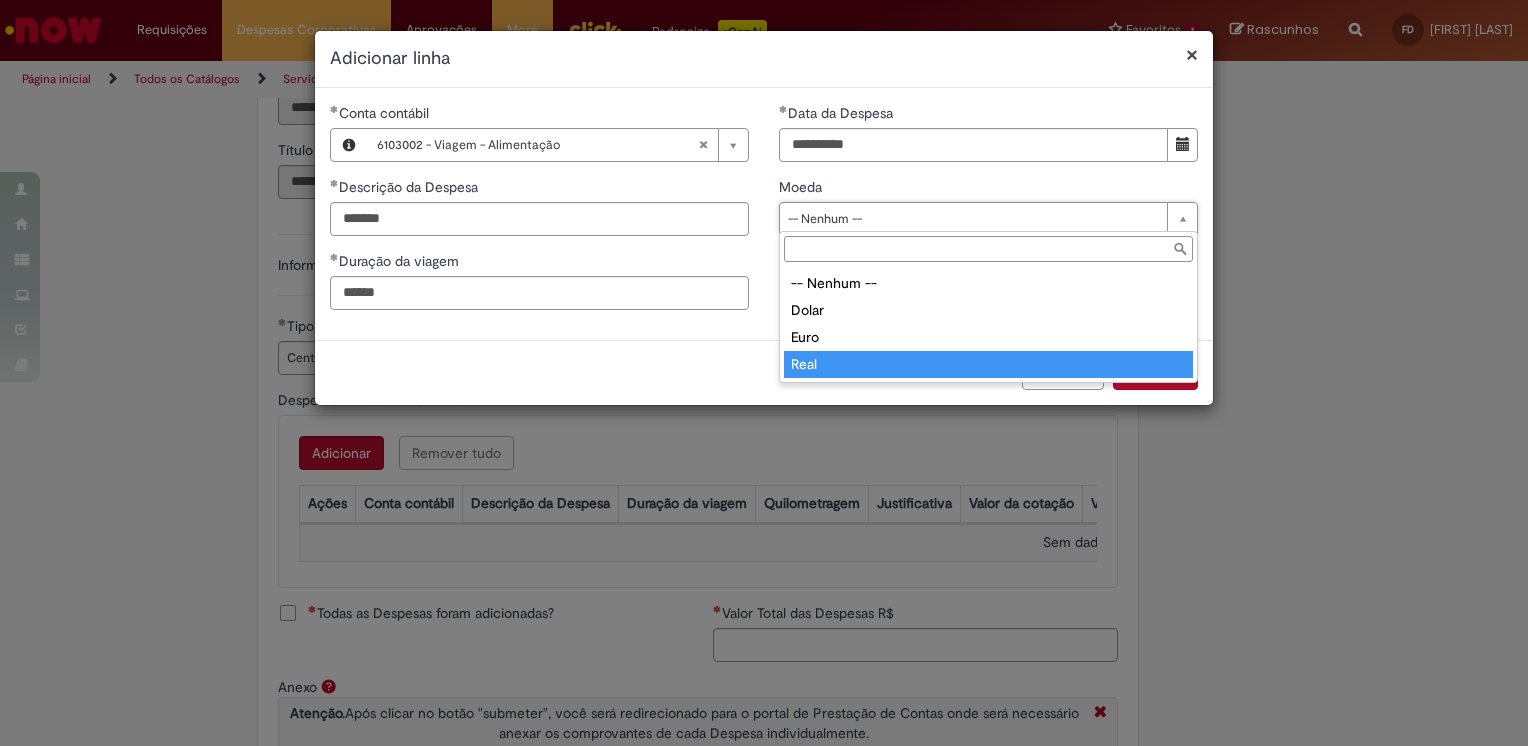 type on "****" 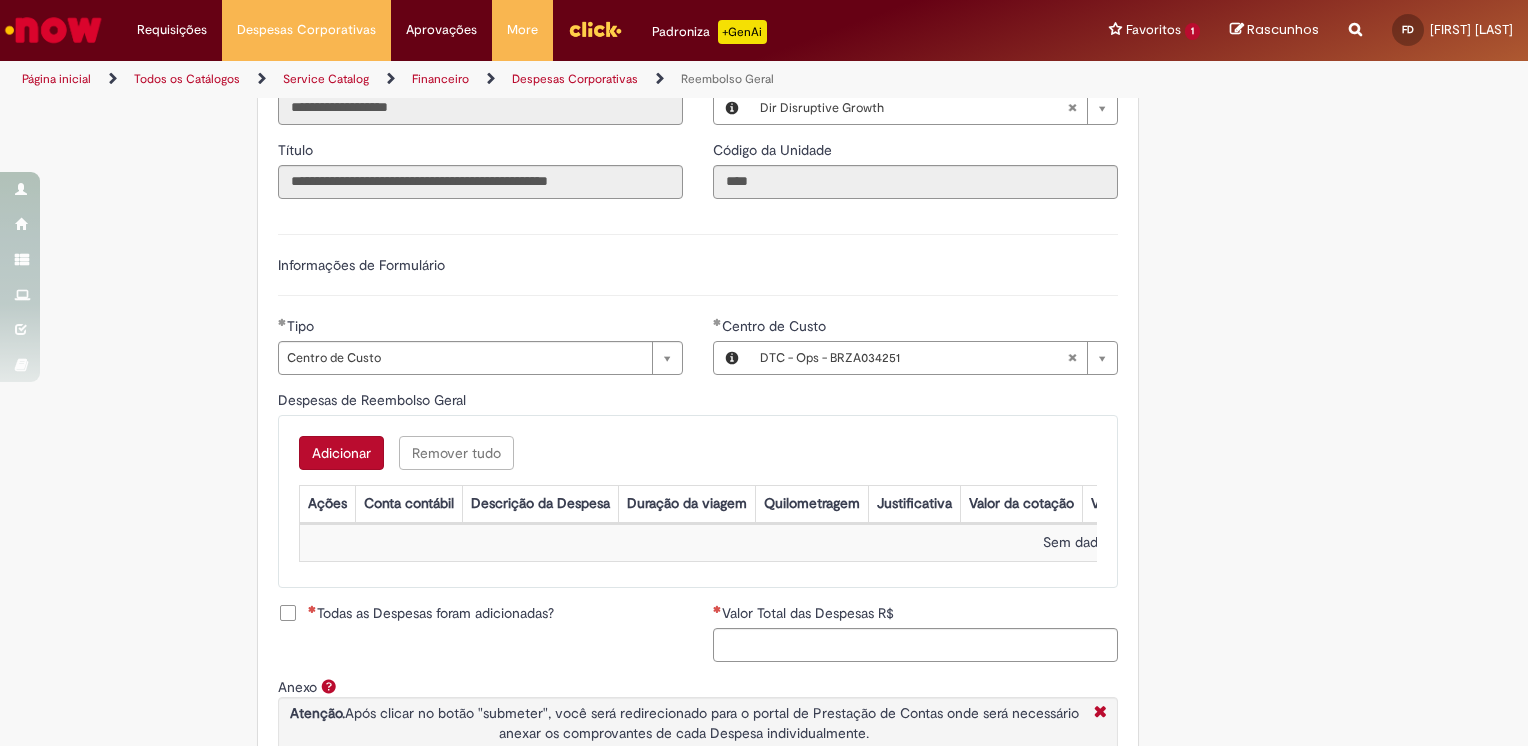 type 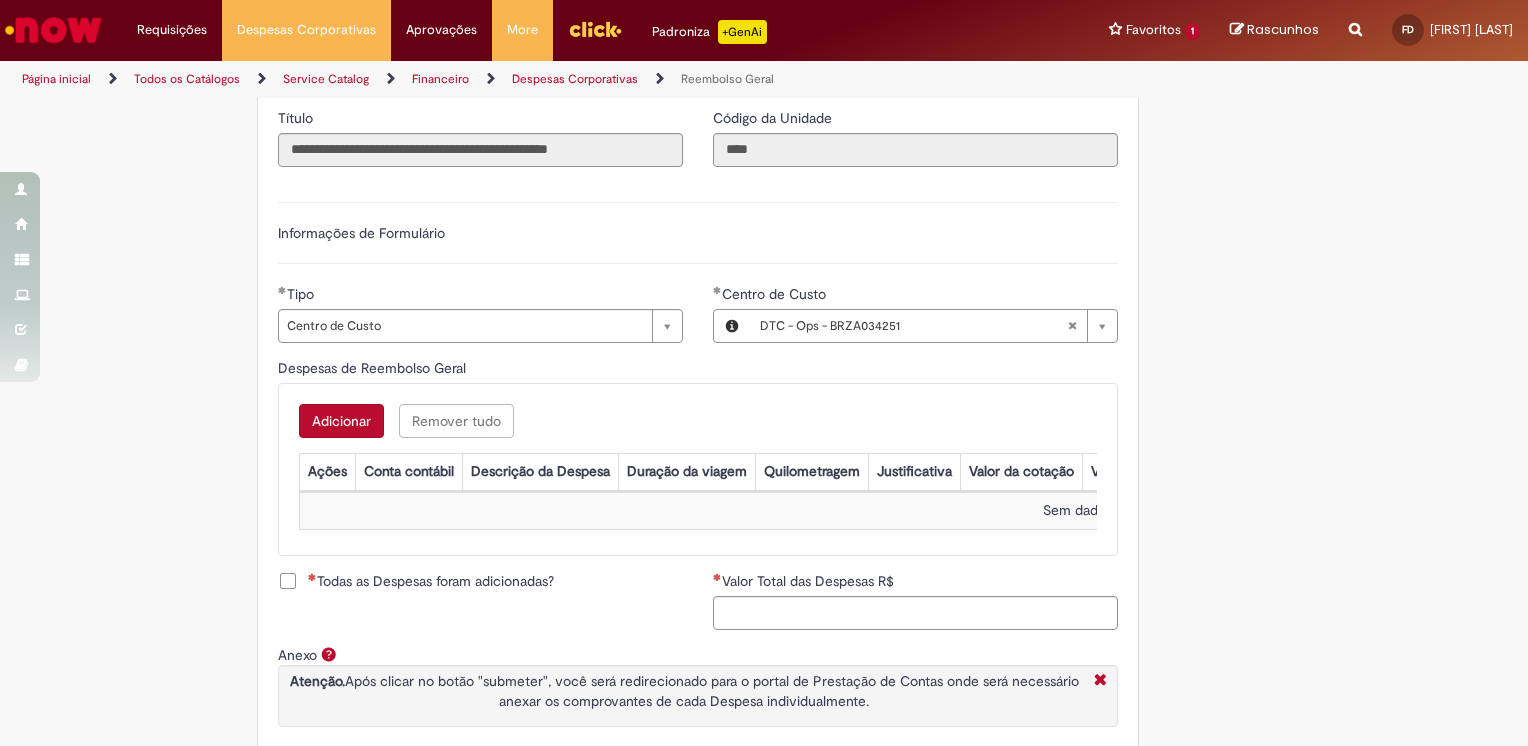 scroll, scrollTop: 583, scrollLeft: 0, axis: vertical 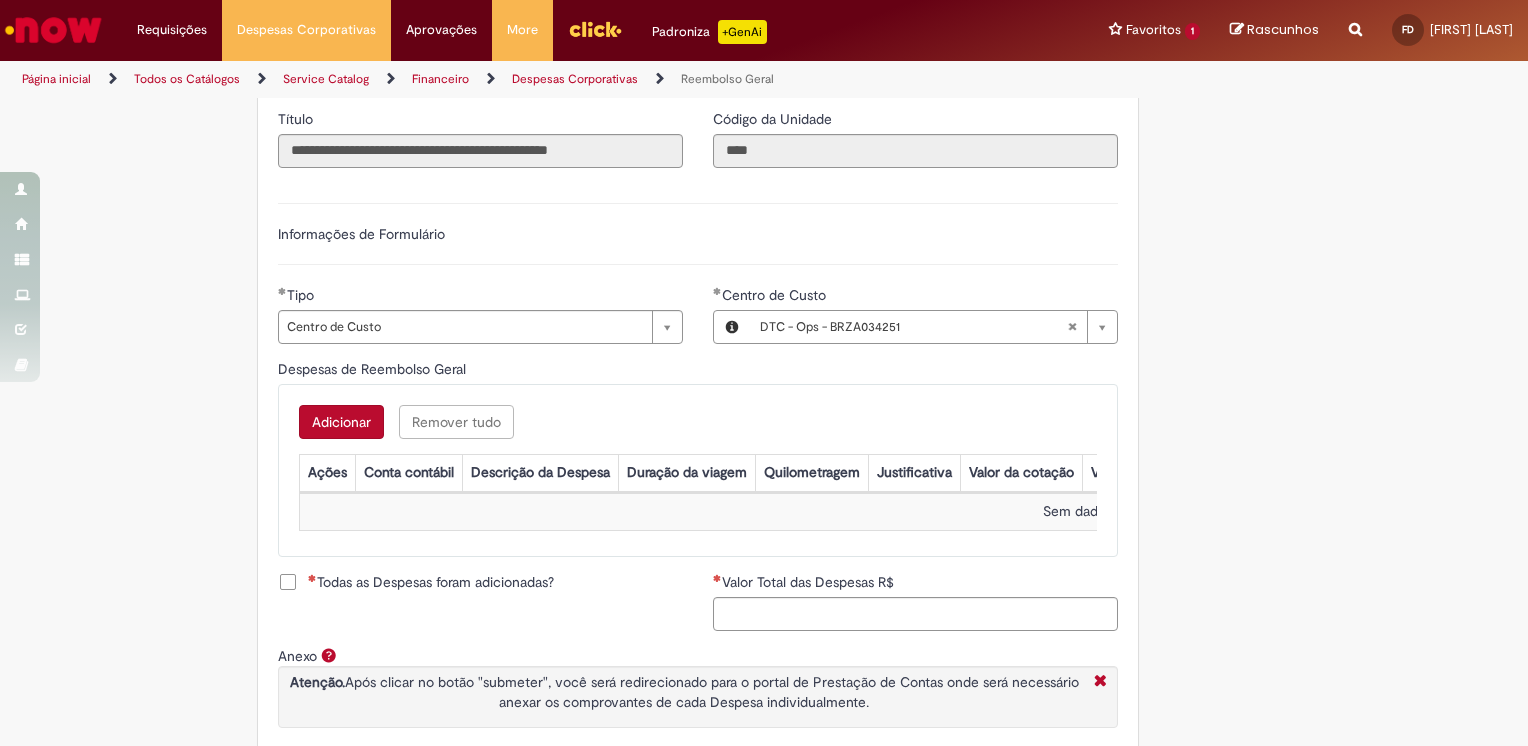 click on "Adicionar" at bounding box center [341, 422] 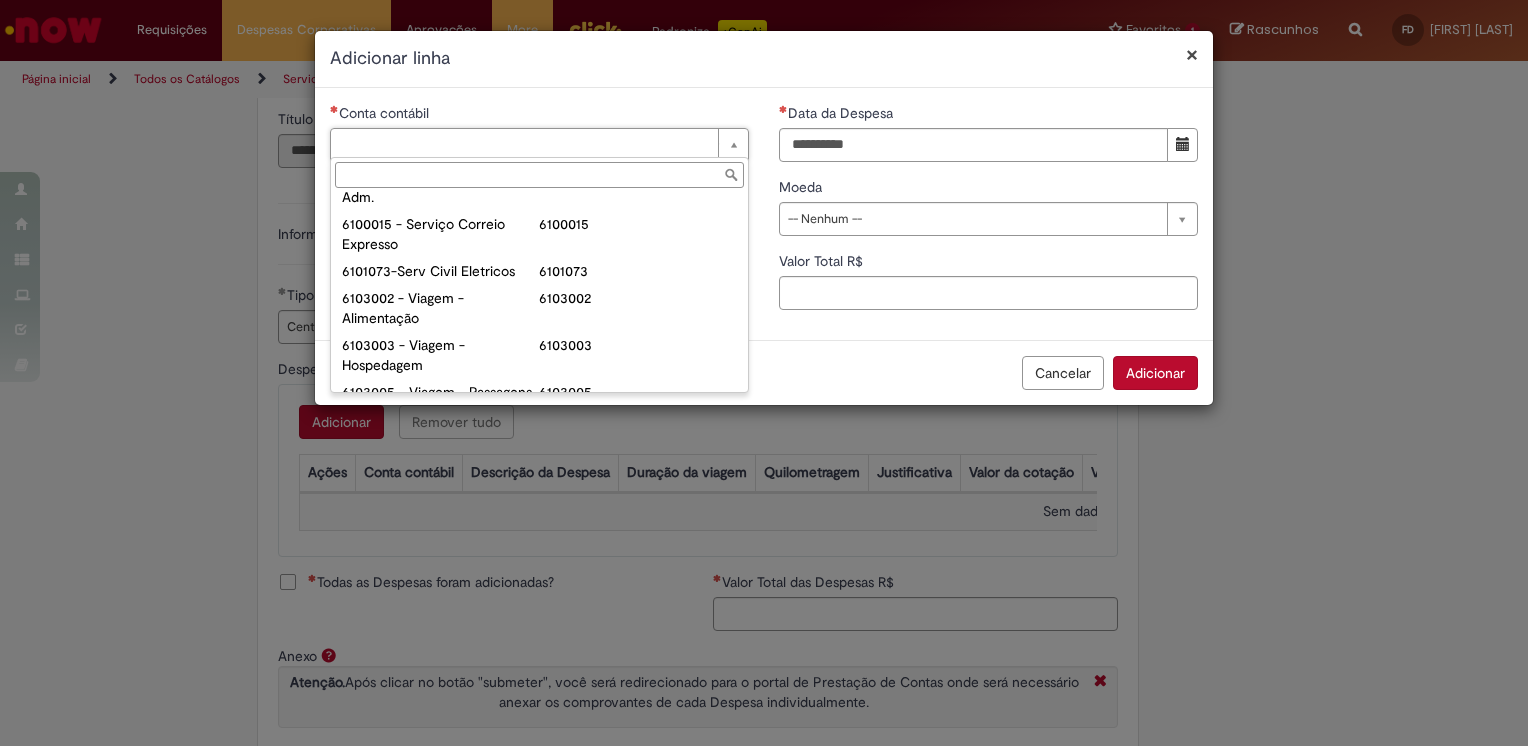 scroll, scrollTop: 744, scrollLeft: 0, axis: vertical 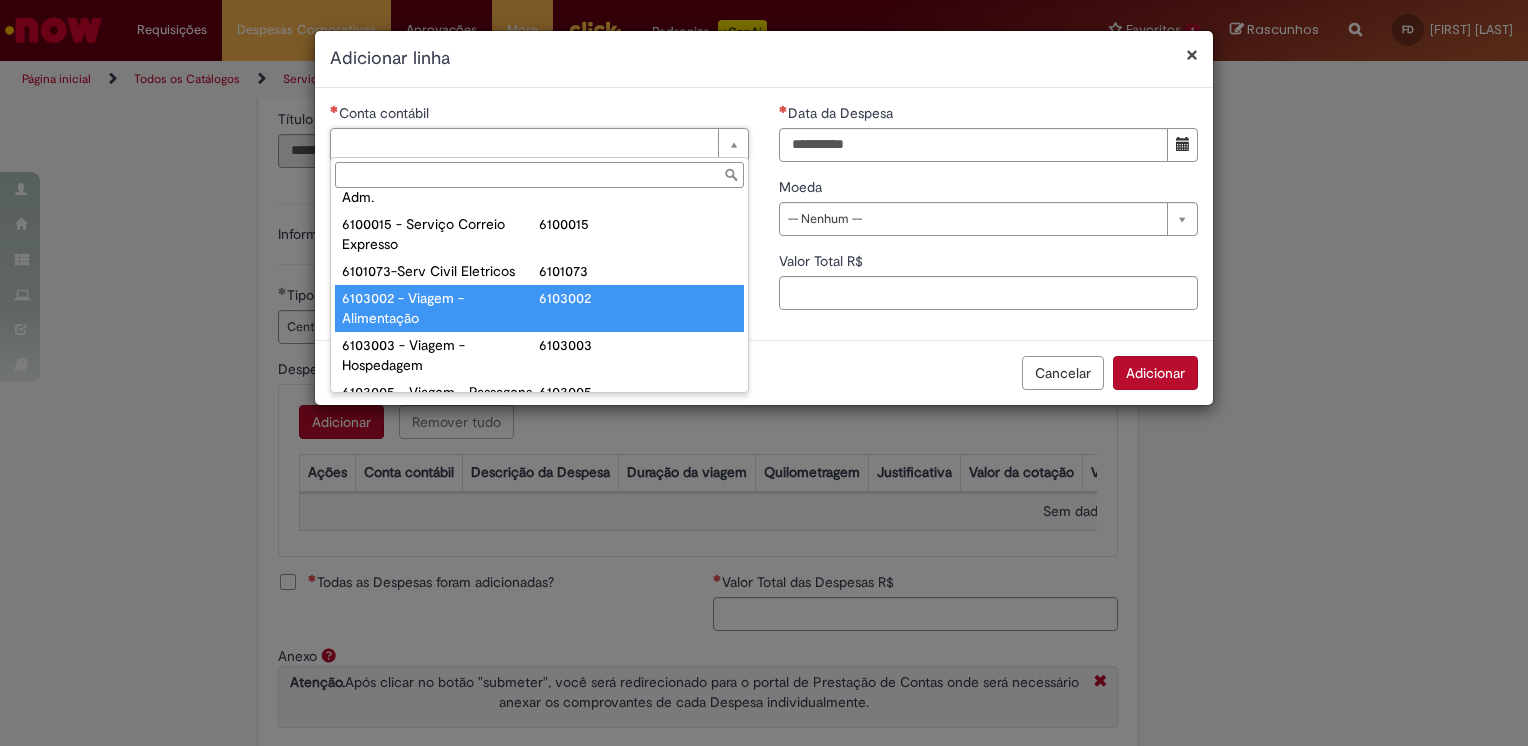 type on "**********" 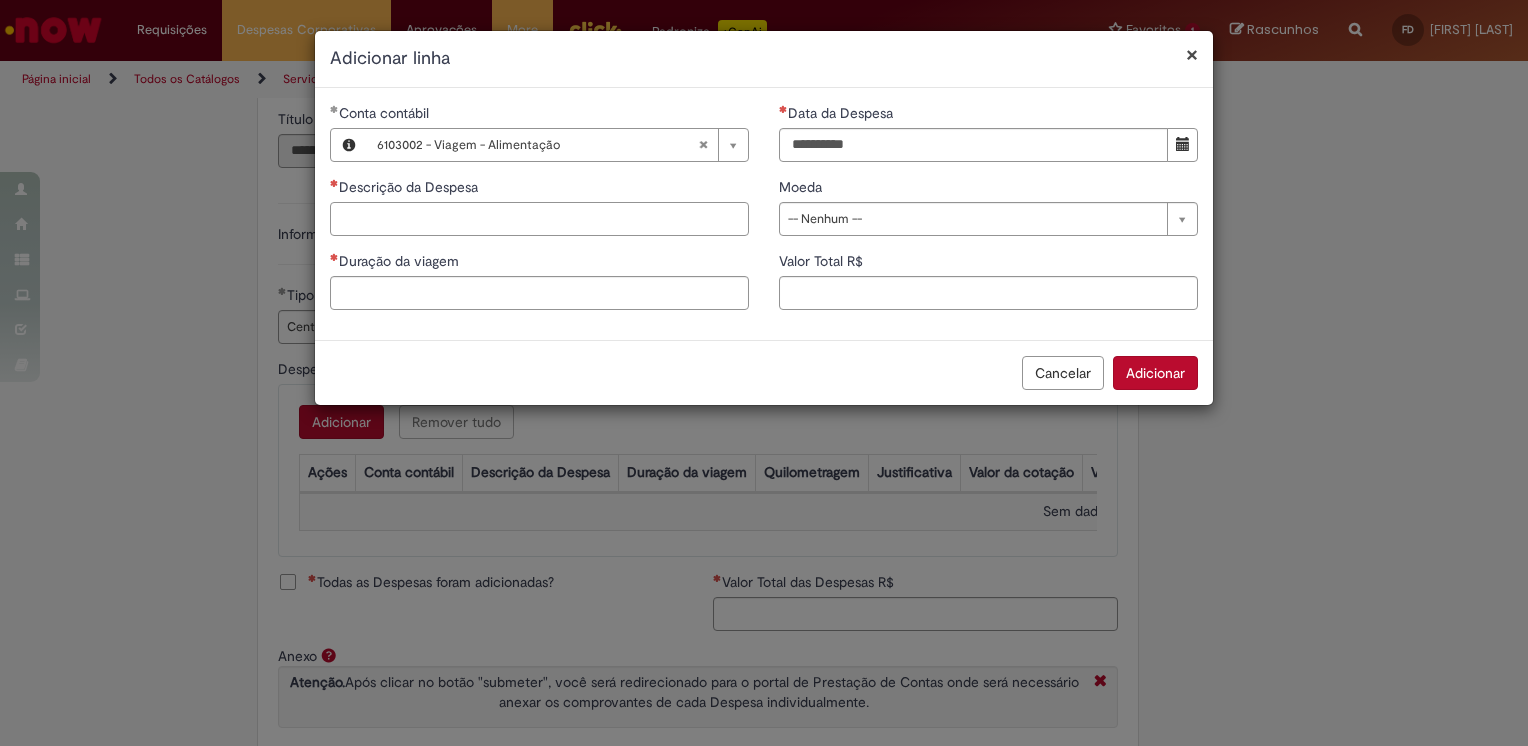 click on "Descrição da Despesa" at bounding box center (539, 219) 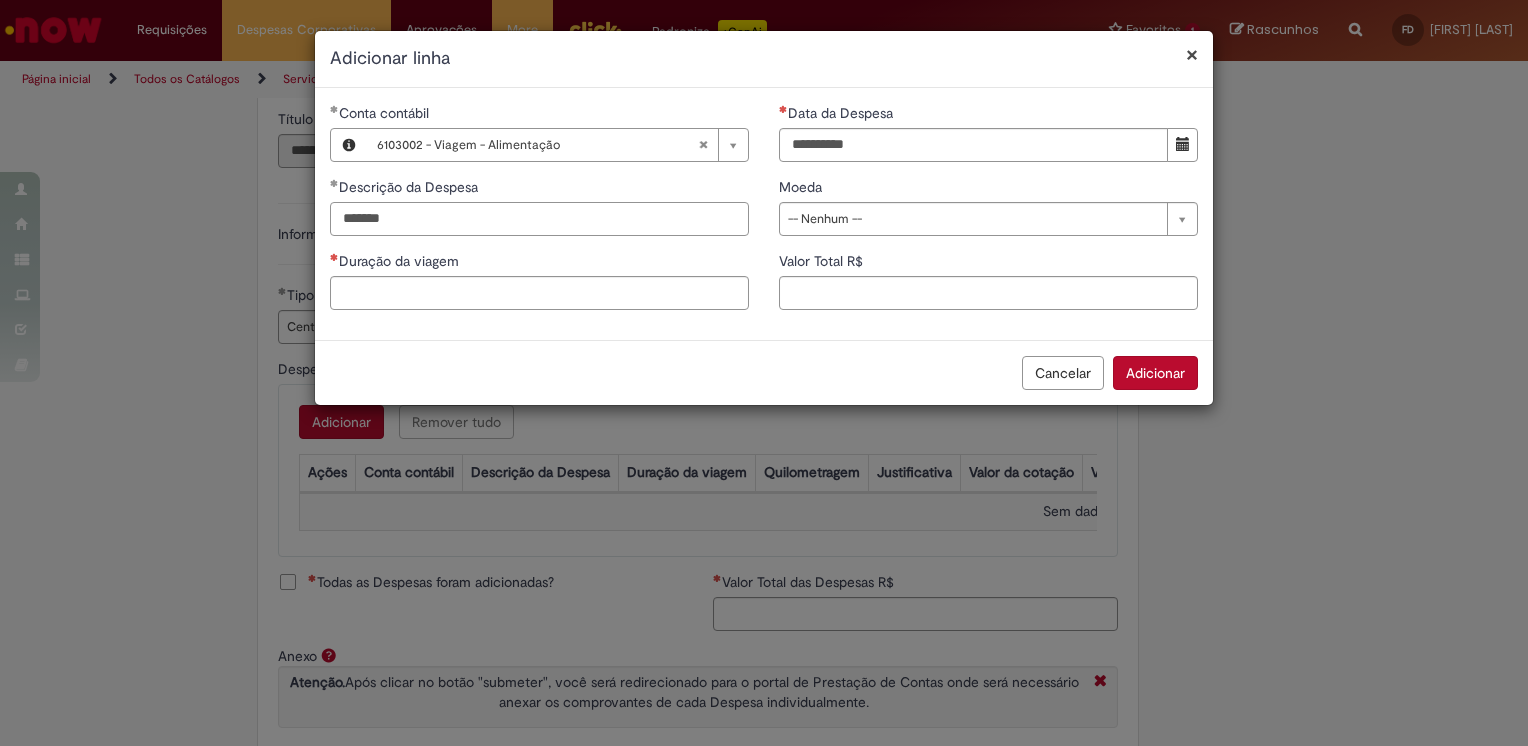 type on "*******" 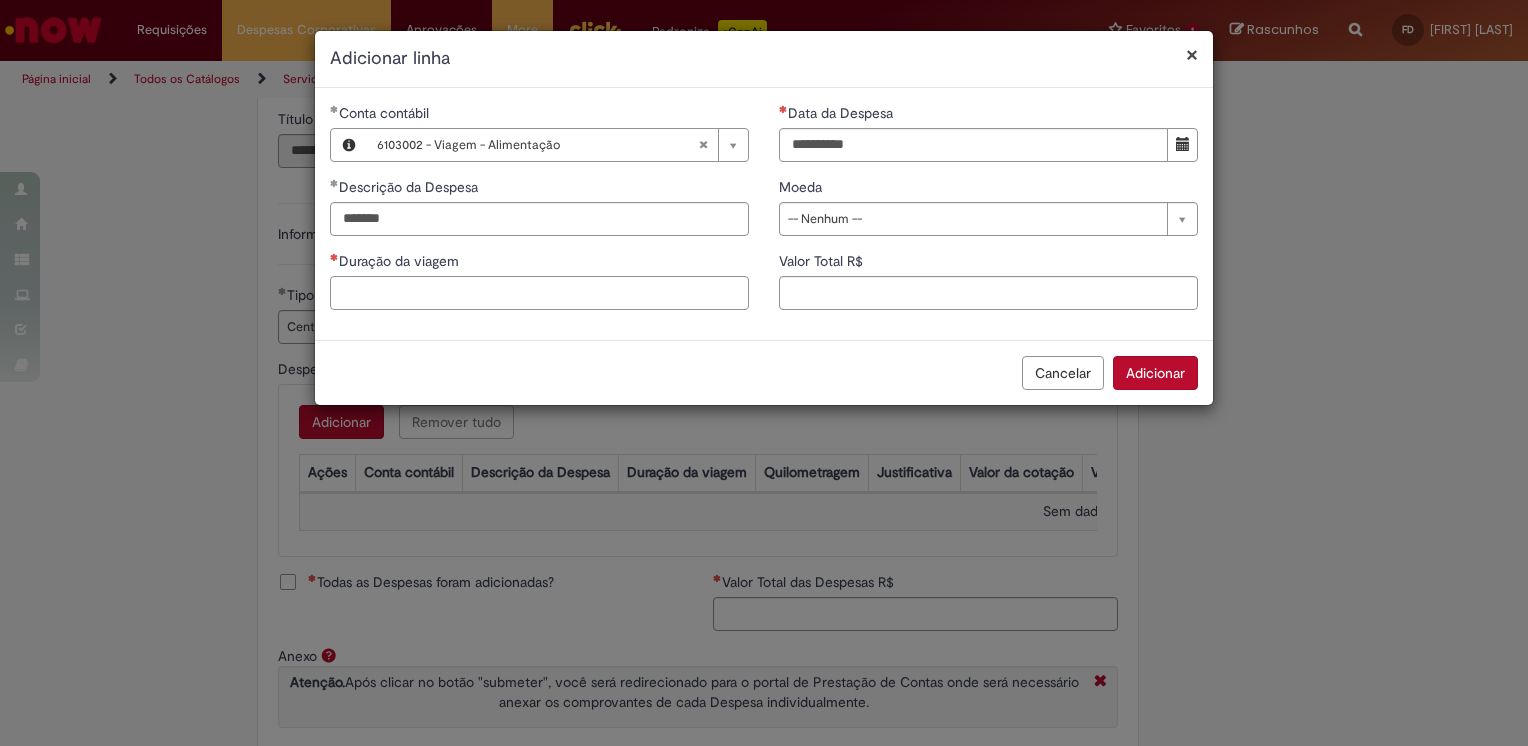 click on "Duração da viagem" at bounding box center [539, 293] 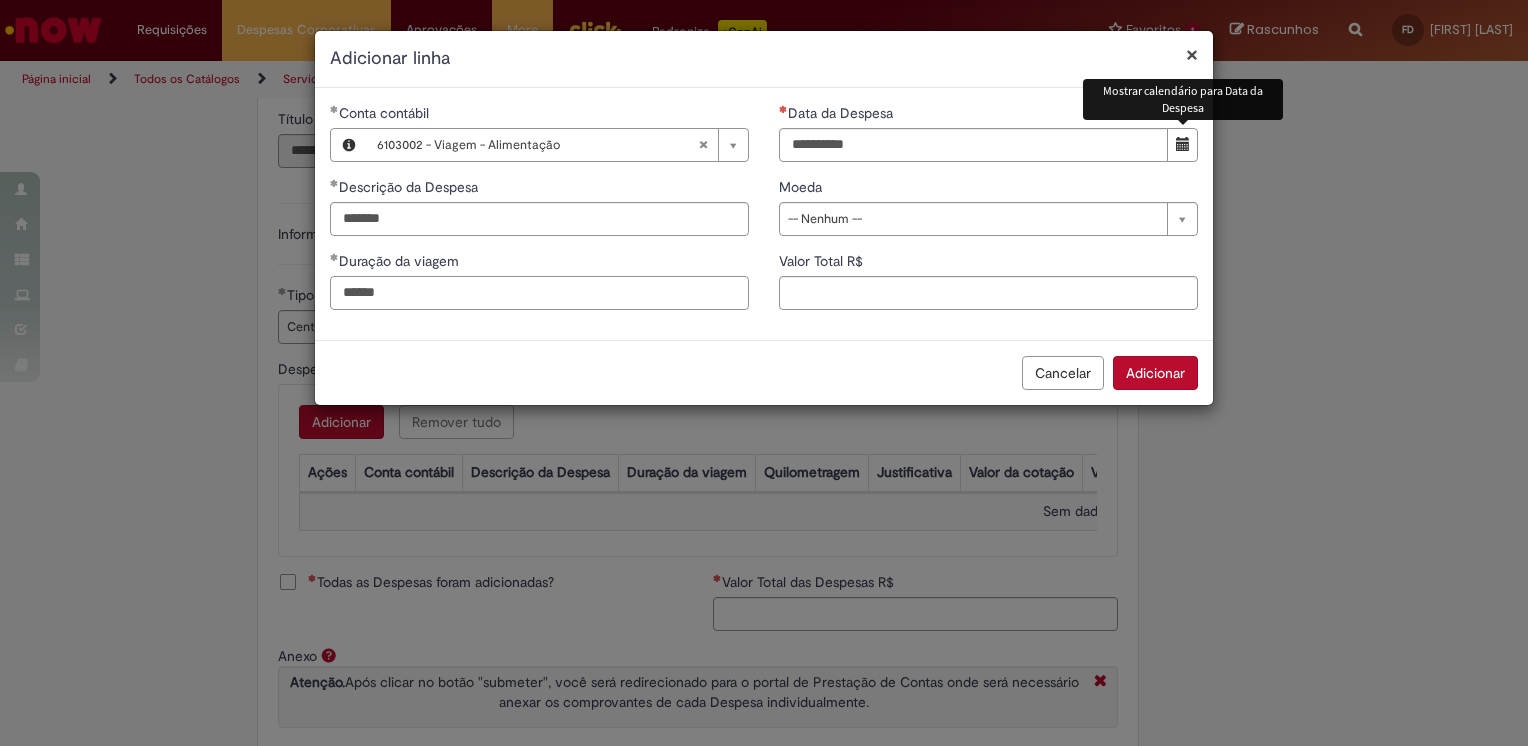 type on "******" 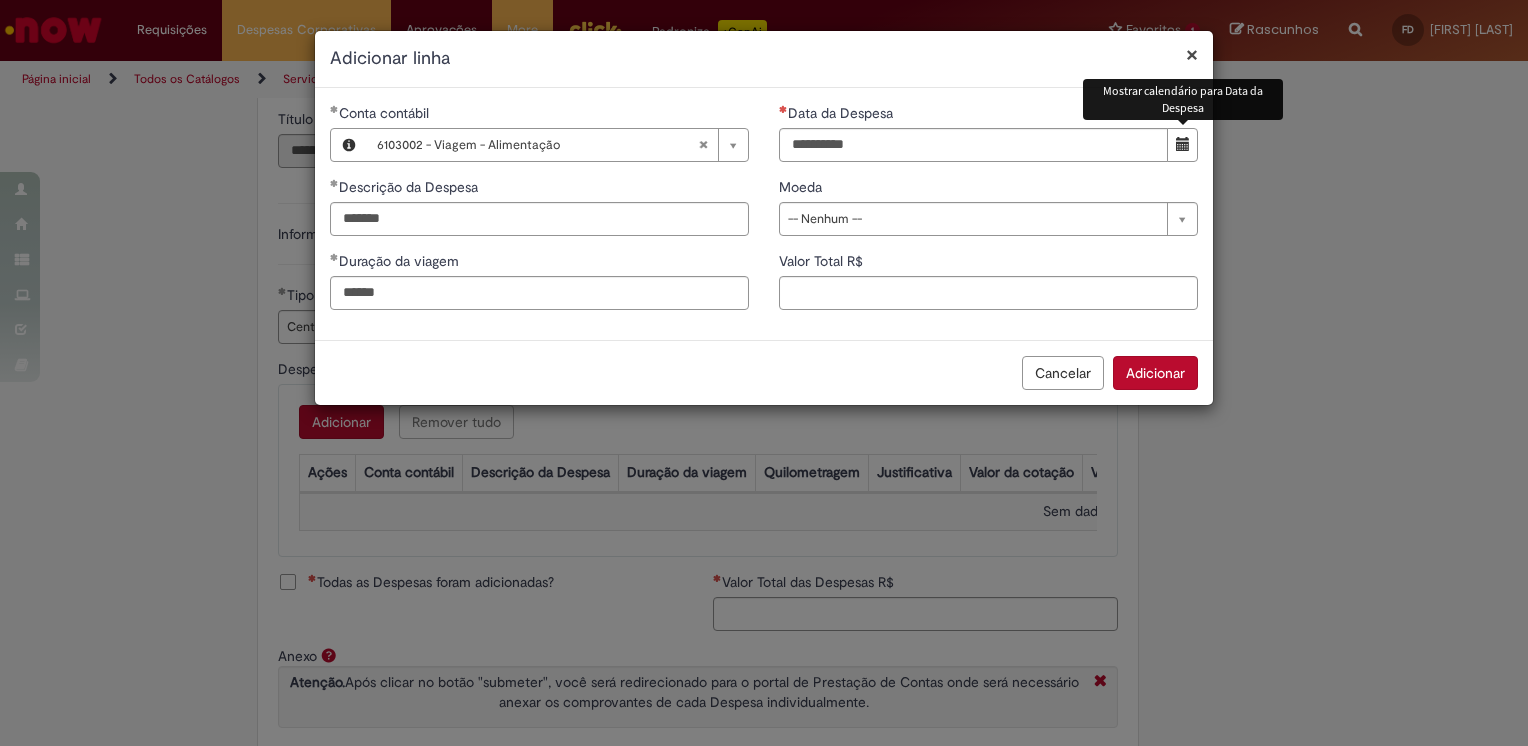 click at bounding box center [1183, 144] 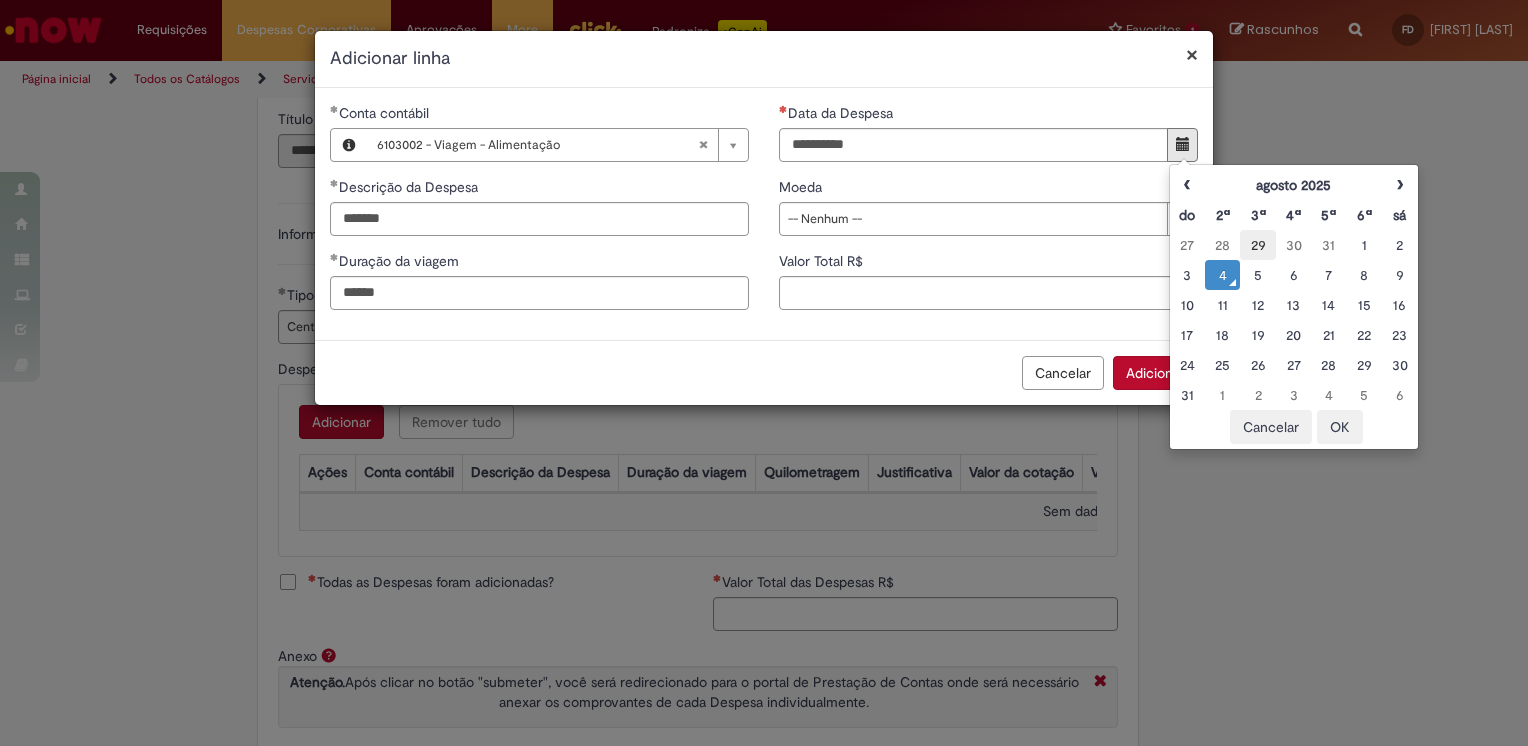 click on "29" at bounding box center [1257, 245] 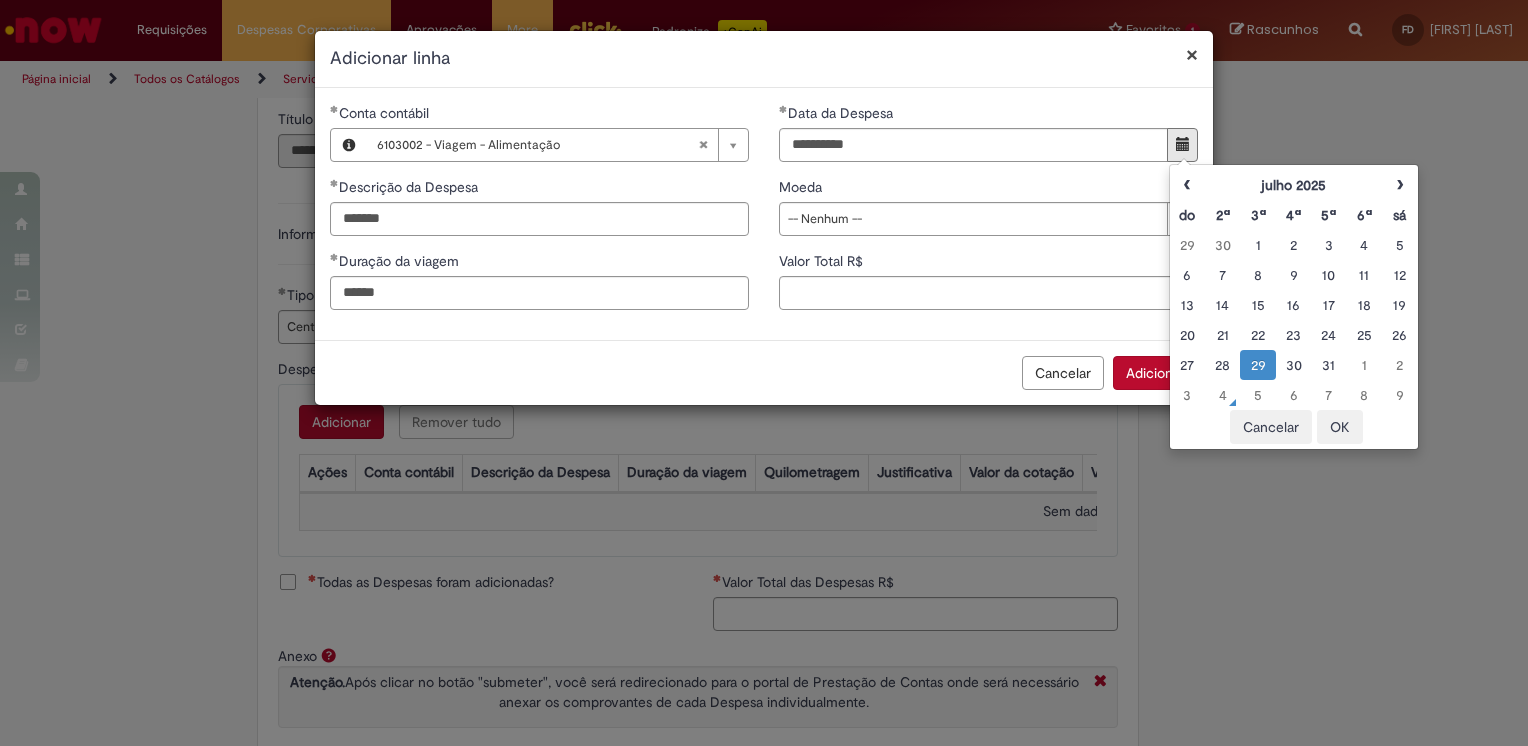 click on "OK" at bounding box center [1340, 427] 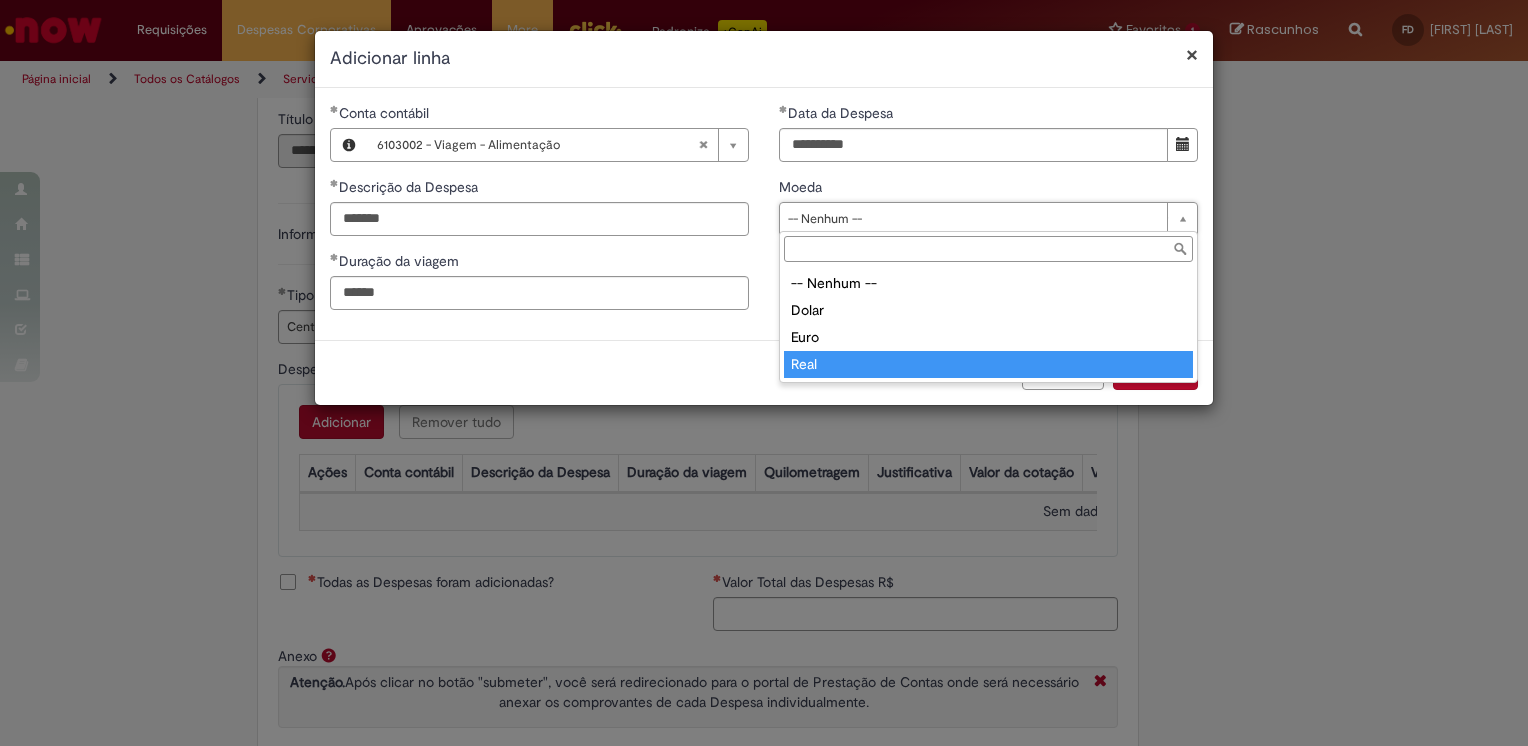 type on "****" 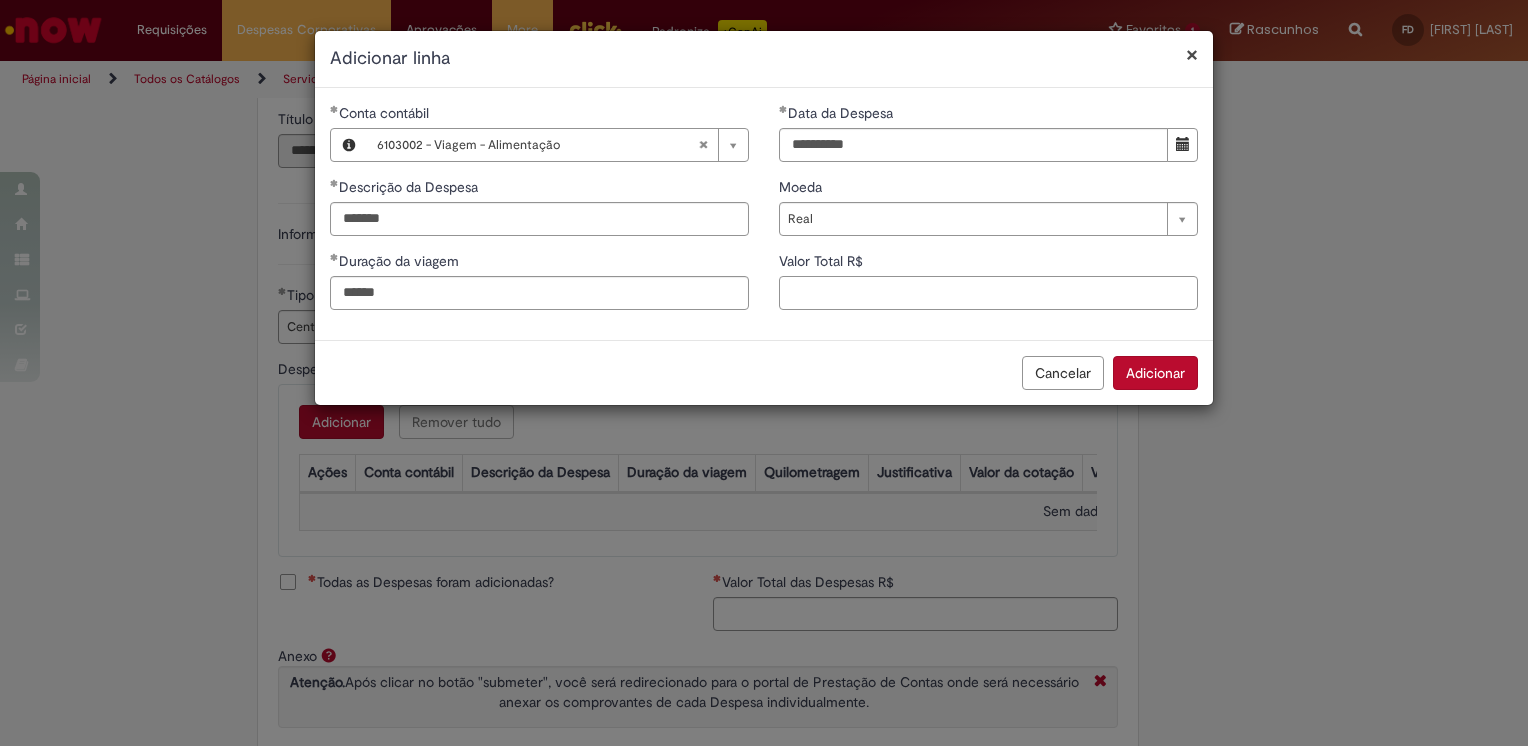 click on "Valor Total R$" at bounding box center [988, 293] 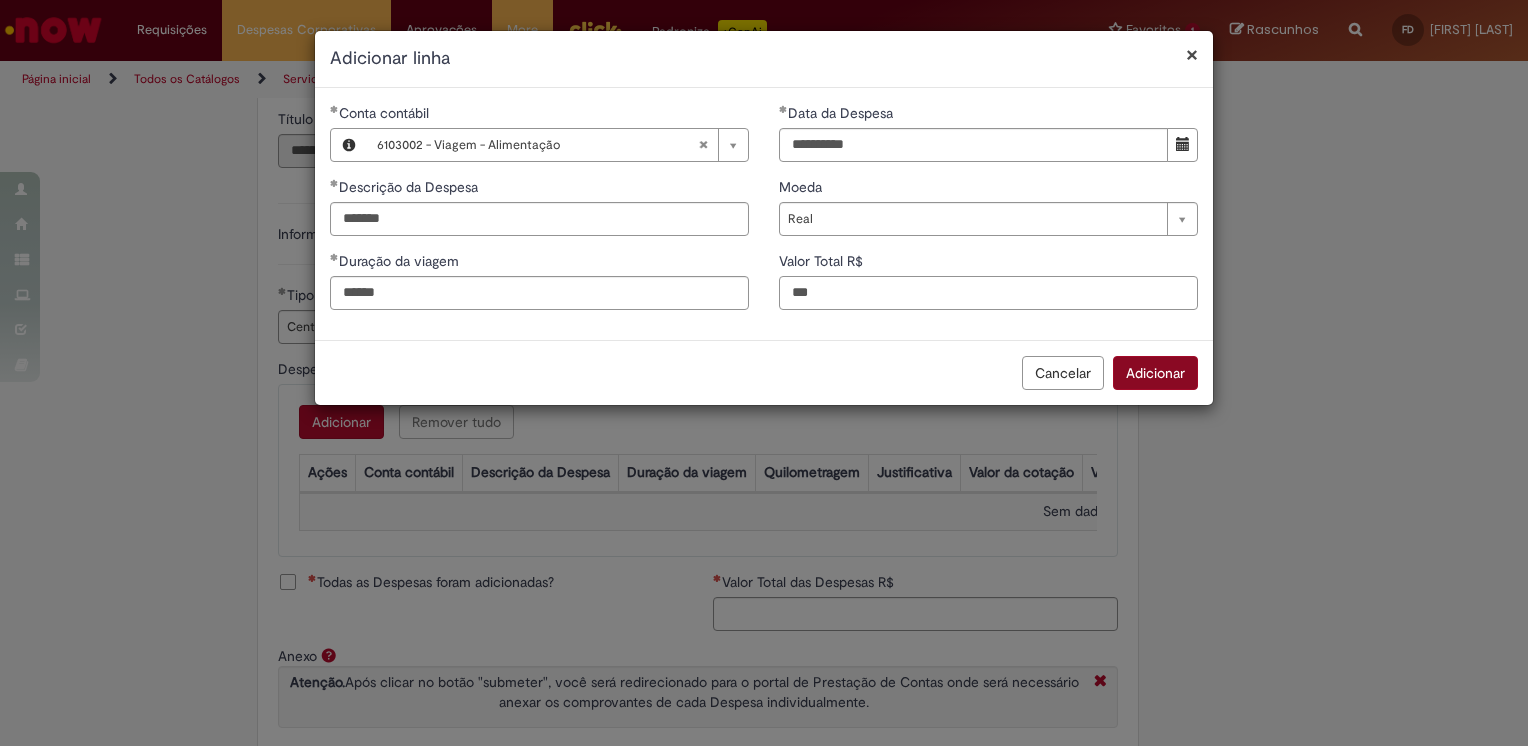 type on "***" 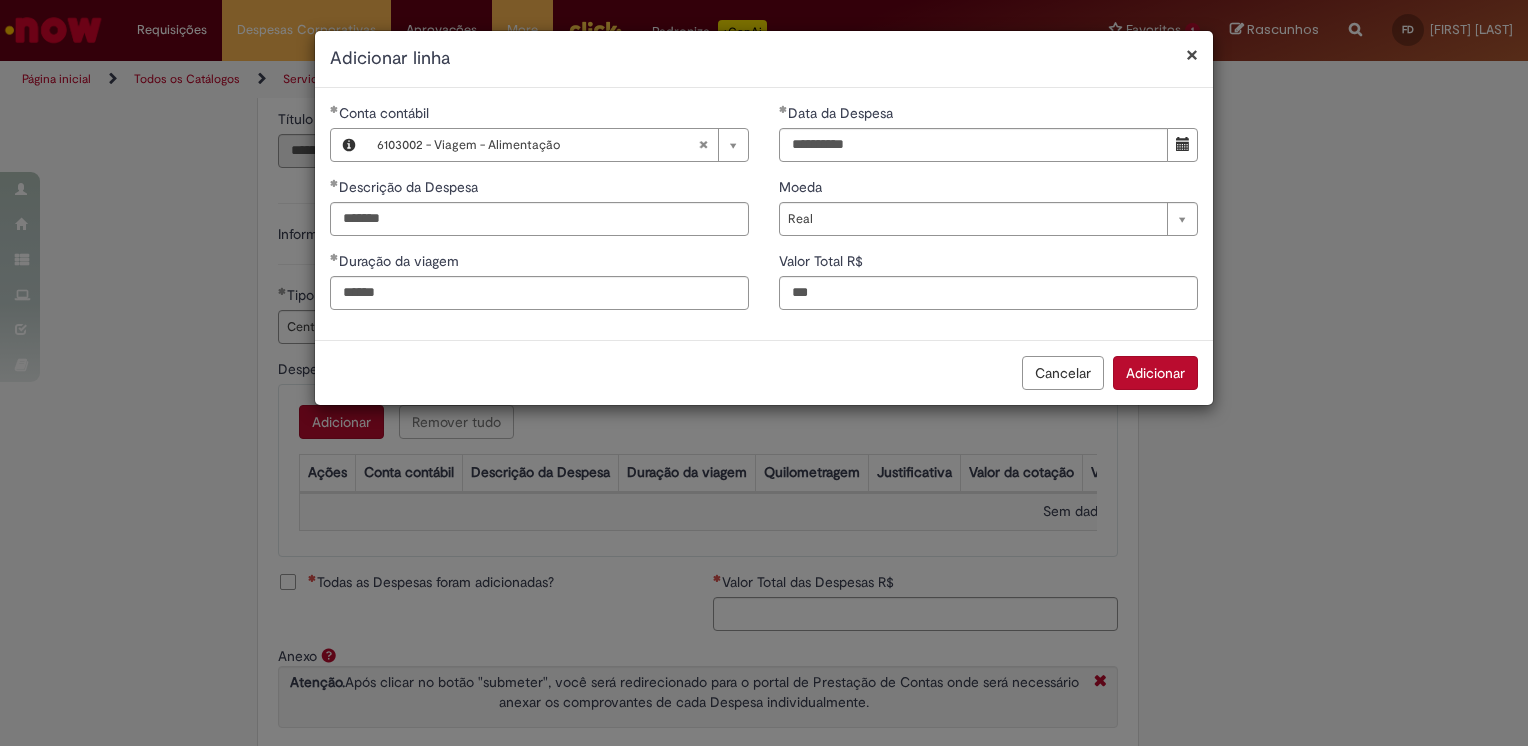 click on "Adicionar" at bounding box center (1155, 373) 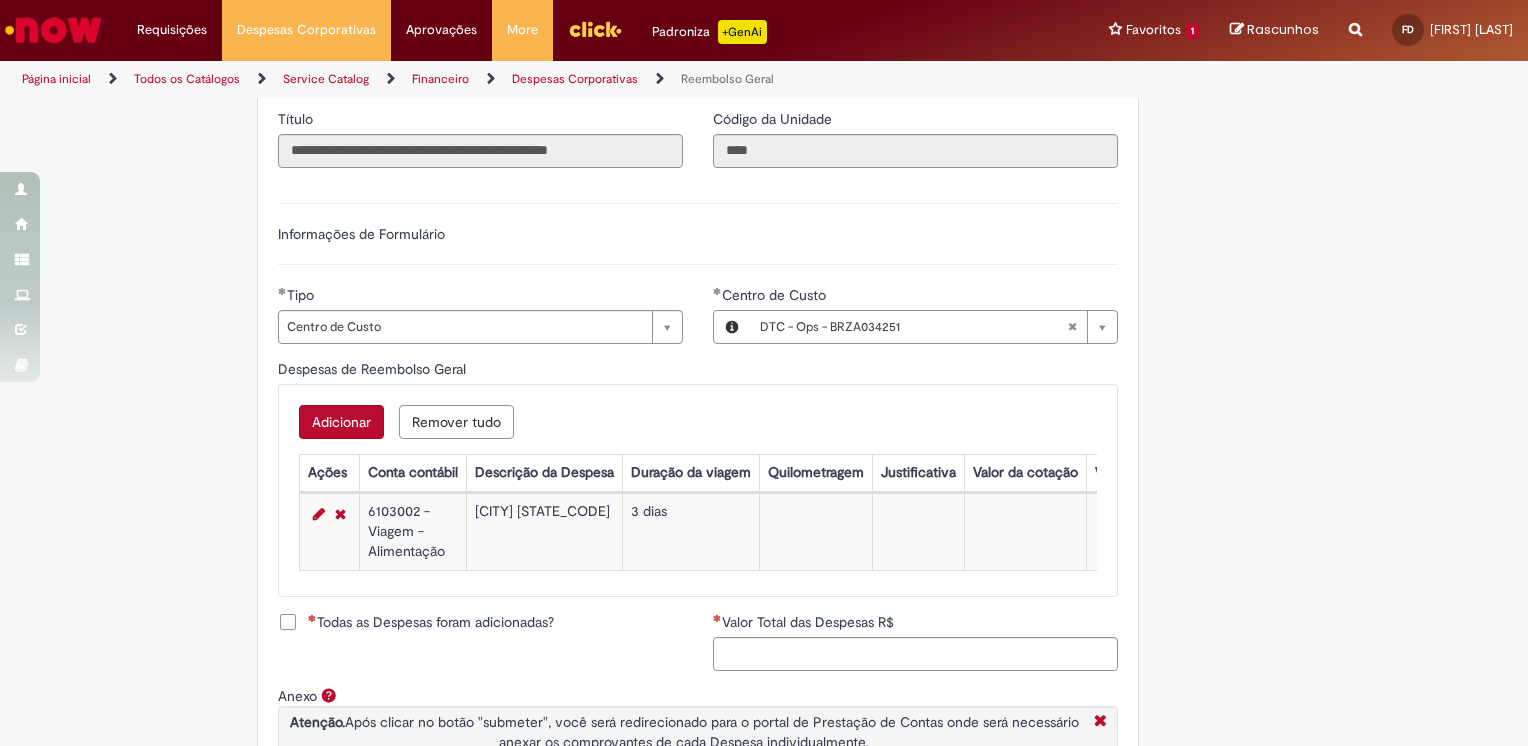click on "Todas as Despesas foram adicionadas?" at bounding box center [431, 622] 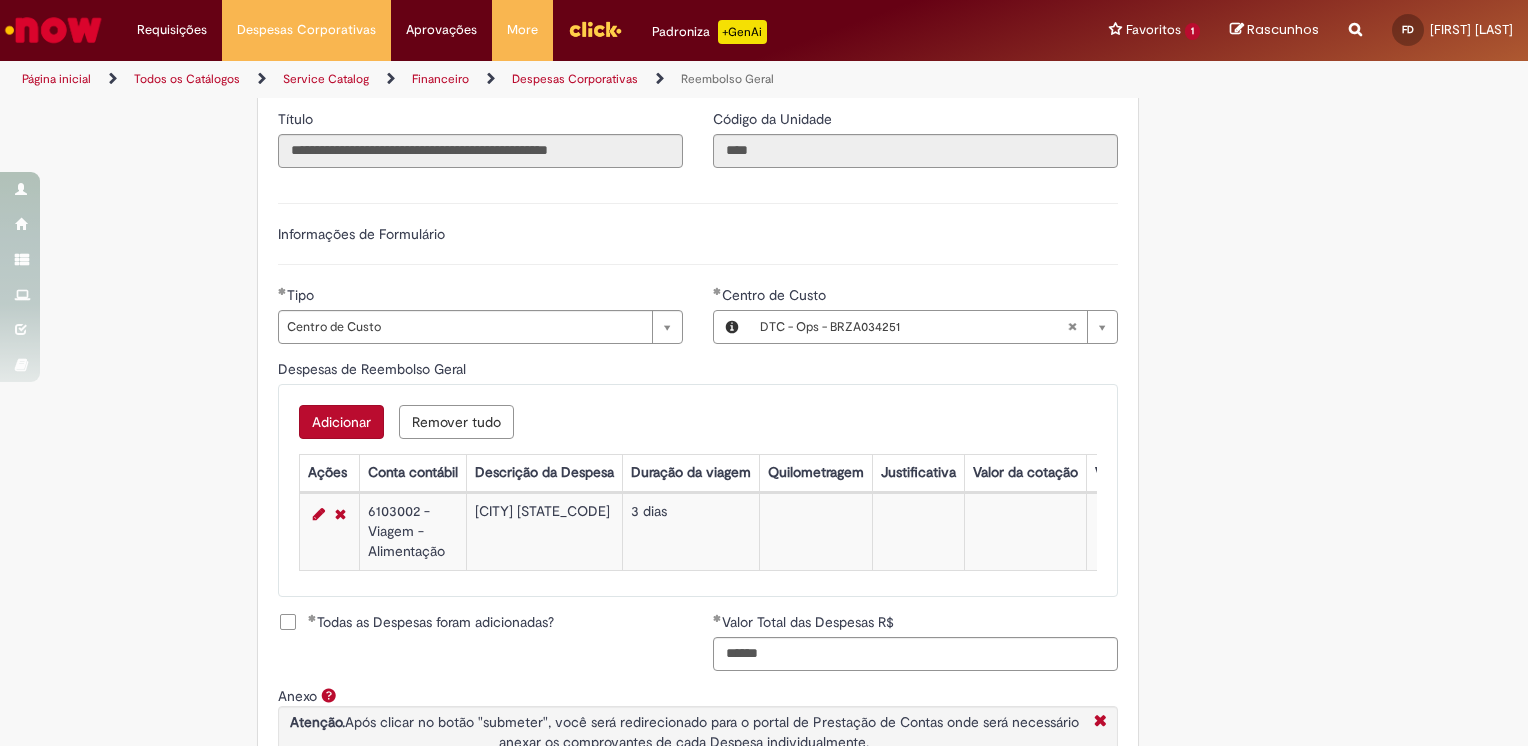 scroll, scrollTop: 784, scrollLeft: 0, axis: vertical 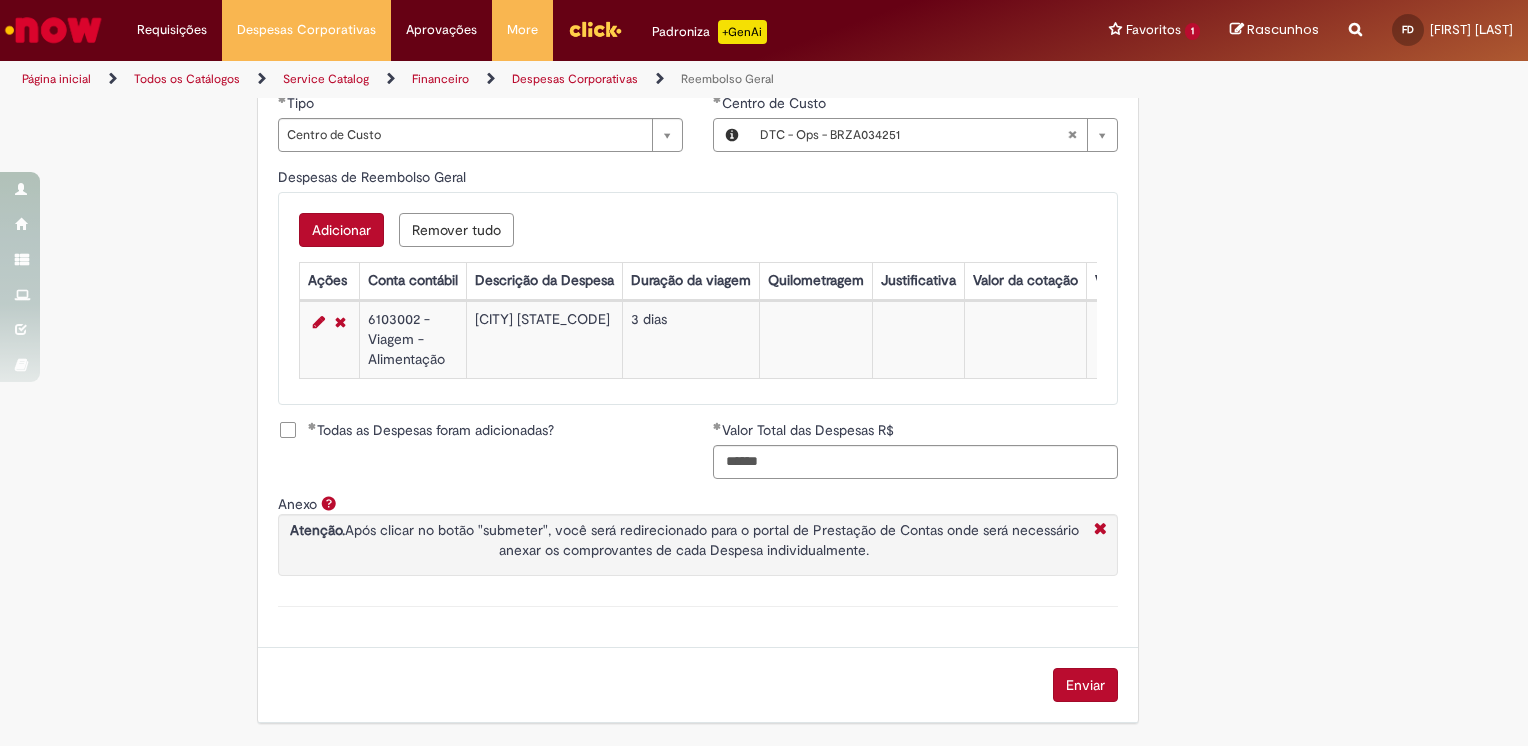 click on "Enviar" at bounding box center [1085, 685] 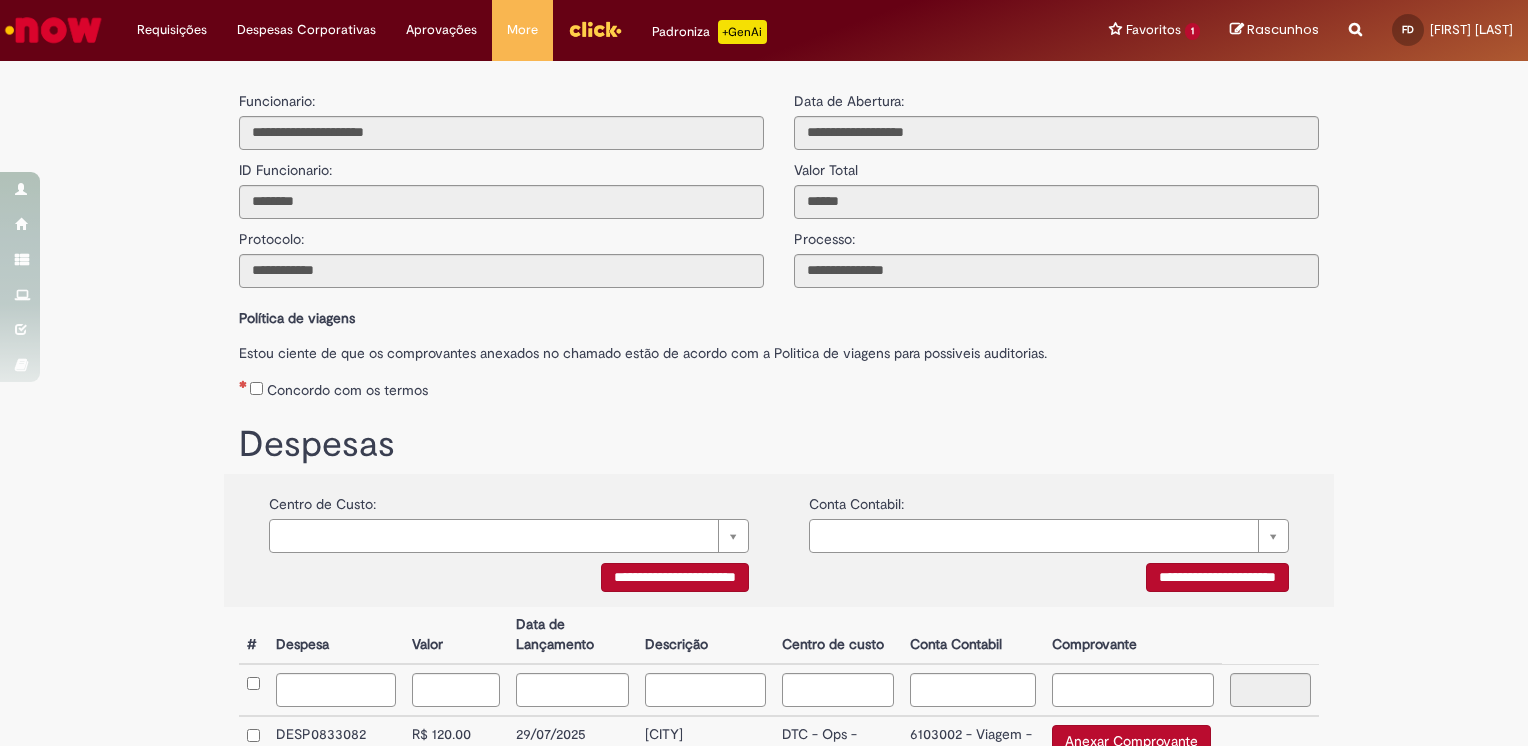 scroll, scrollTop: 0, scrollLeft: 0, axis: both 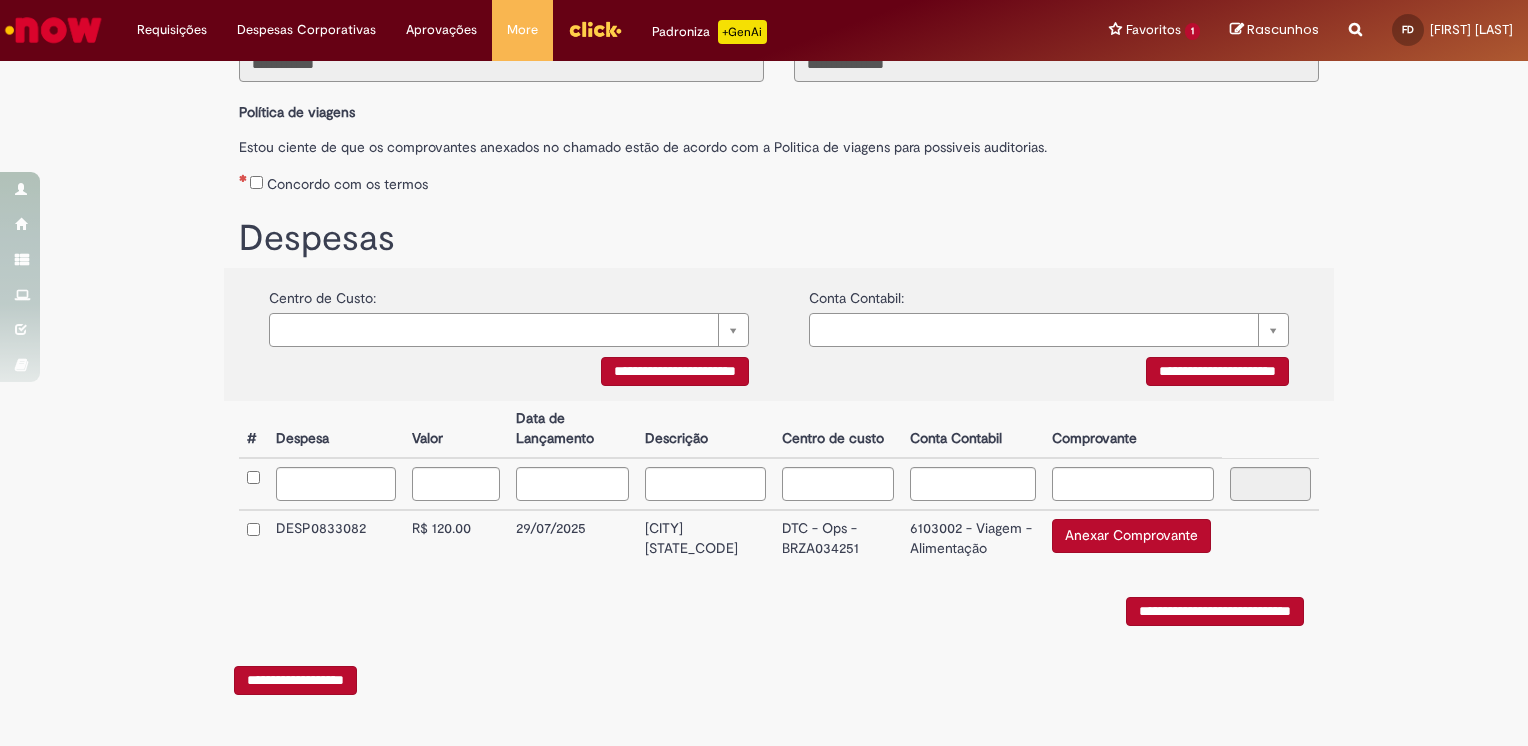 click on "Anexar Comprovante" at bounding box center (1131, 536) 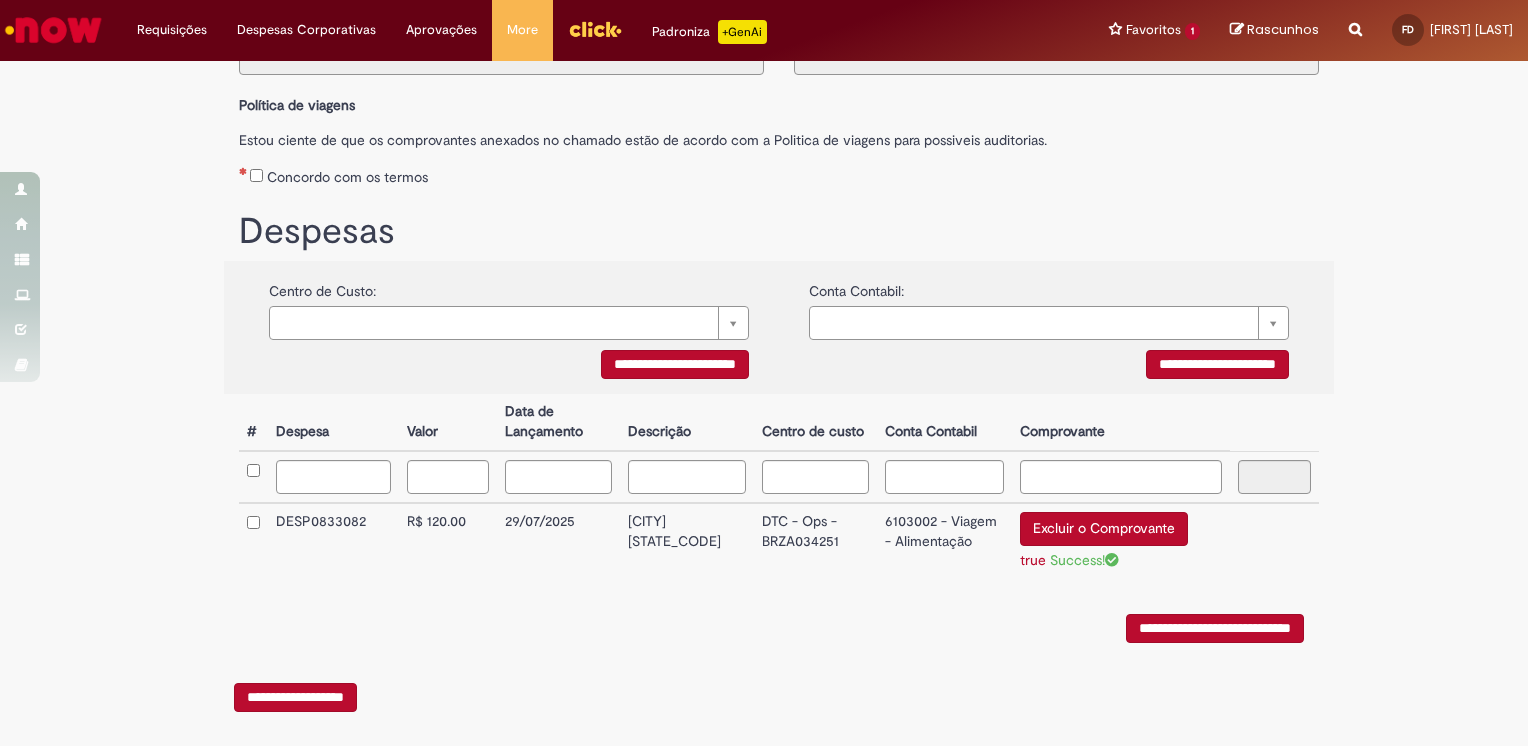 click on "Excluir o Comprovante" at bounding box center [1104, 529] 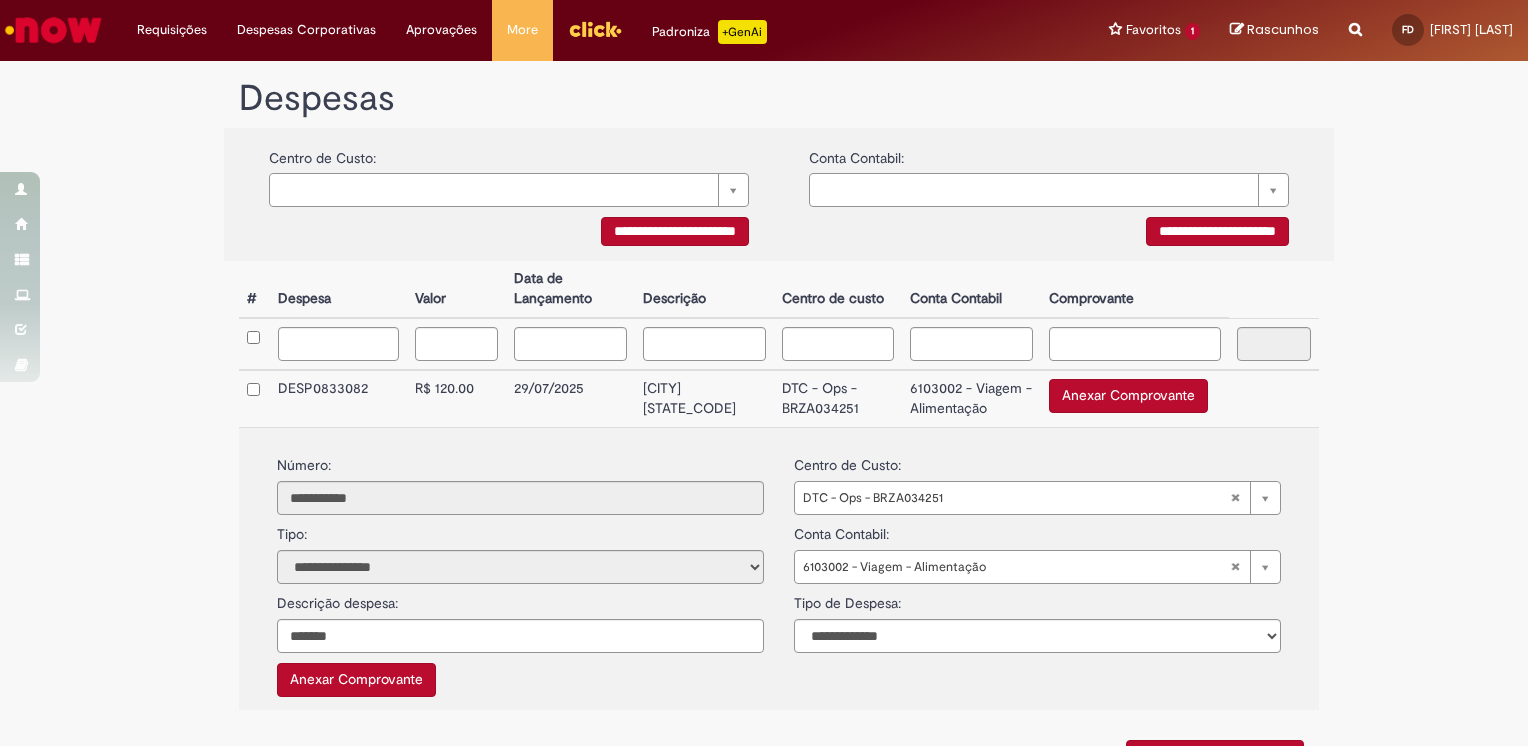 scroll, scrollTop: 345, scrollLeft: 0, axis: vertical 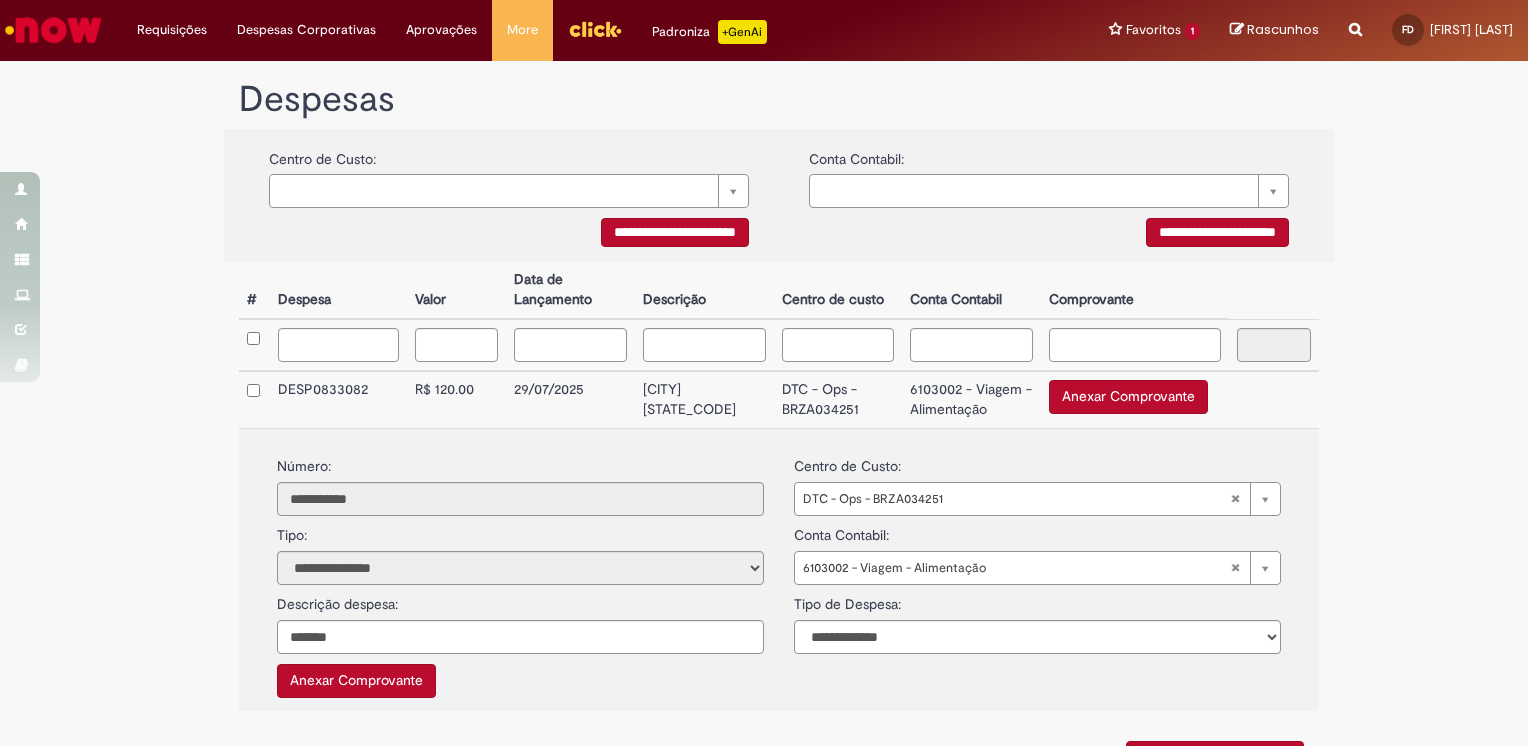 click on "Anexar Comprovante" at bounding box center (1128, 397) 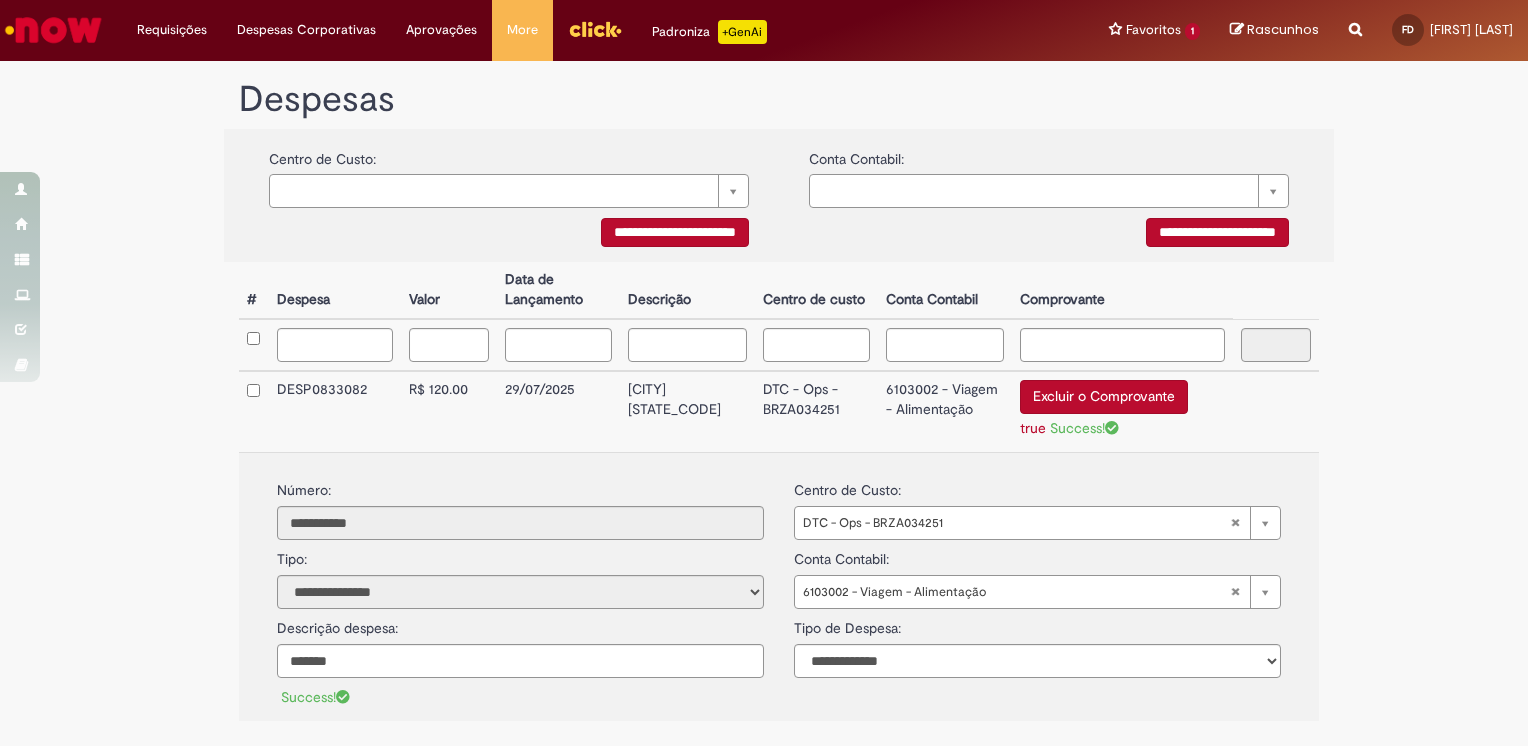 scroll, scrollTop: 505, scrollLeft: 0, axis: vertical 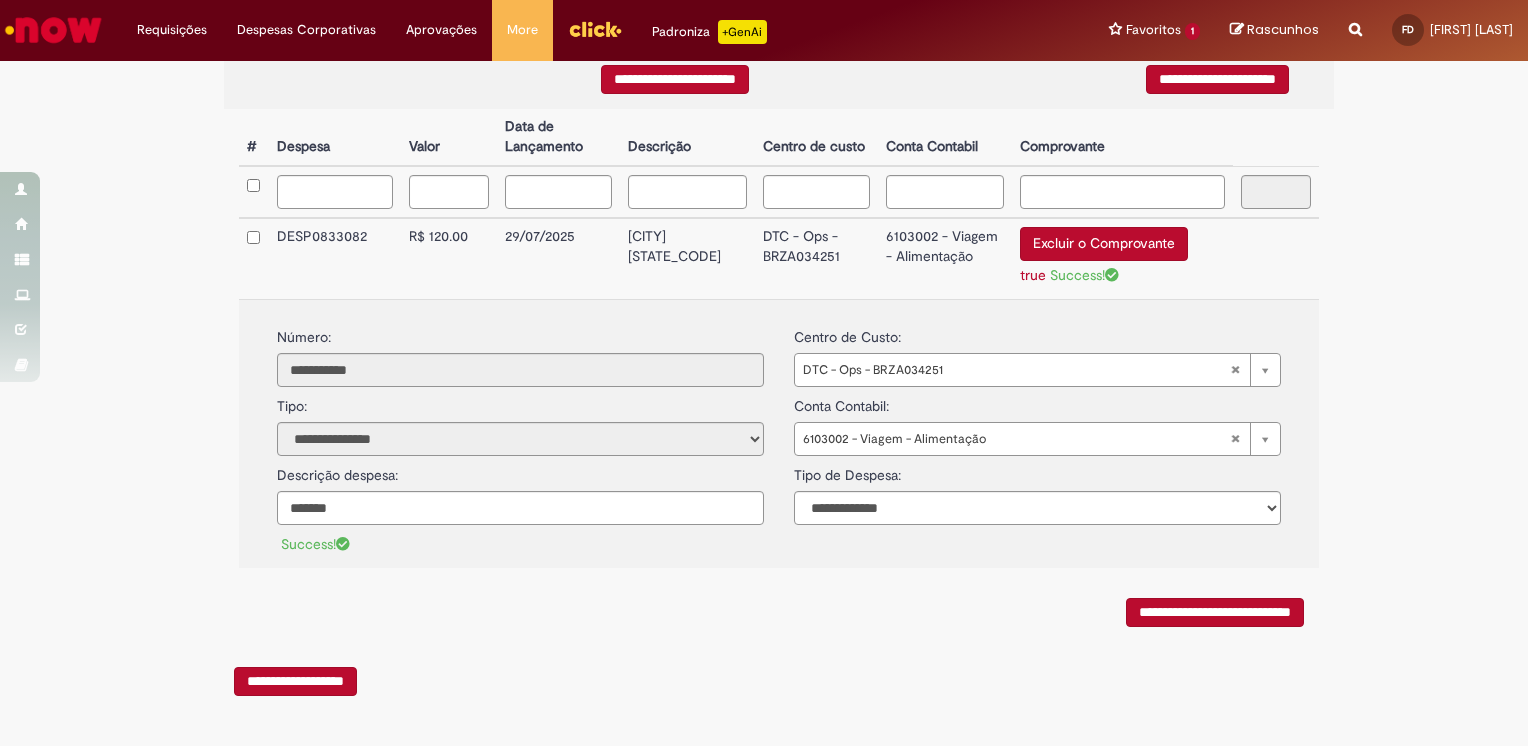 click on "**********" at bounding box center (1215, 612) 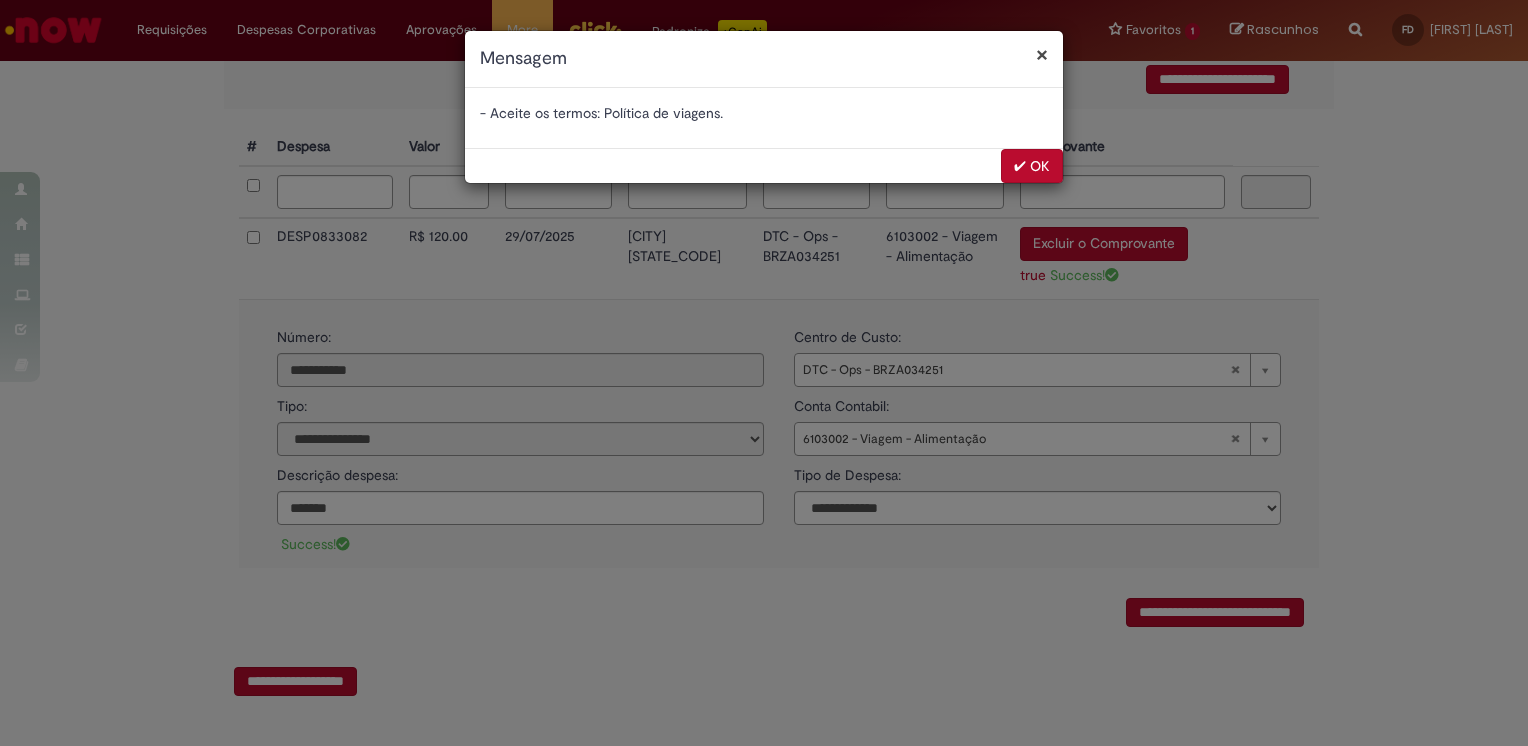 click on "✔ OK" at bounding box center [1032, 166] 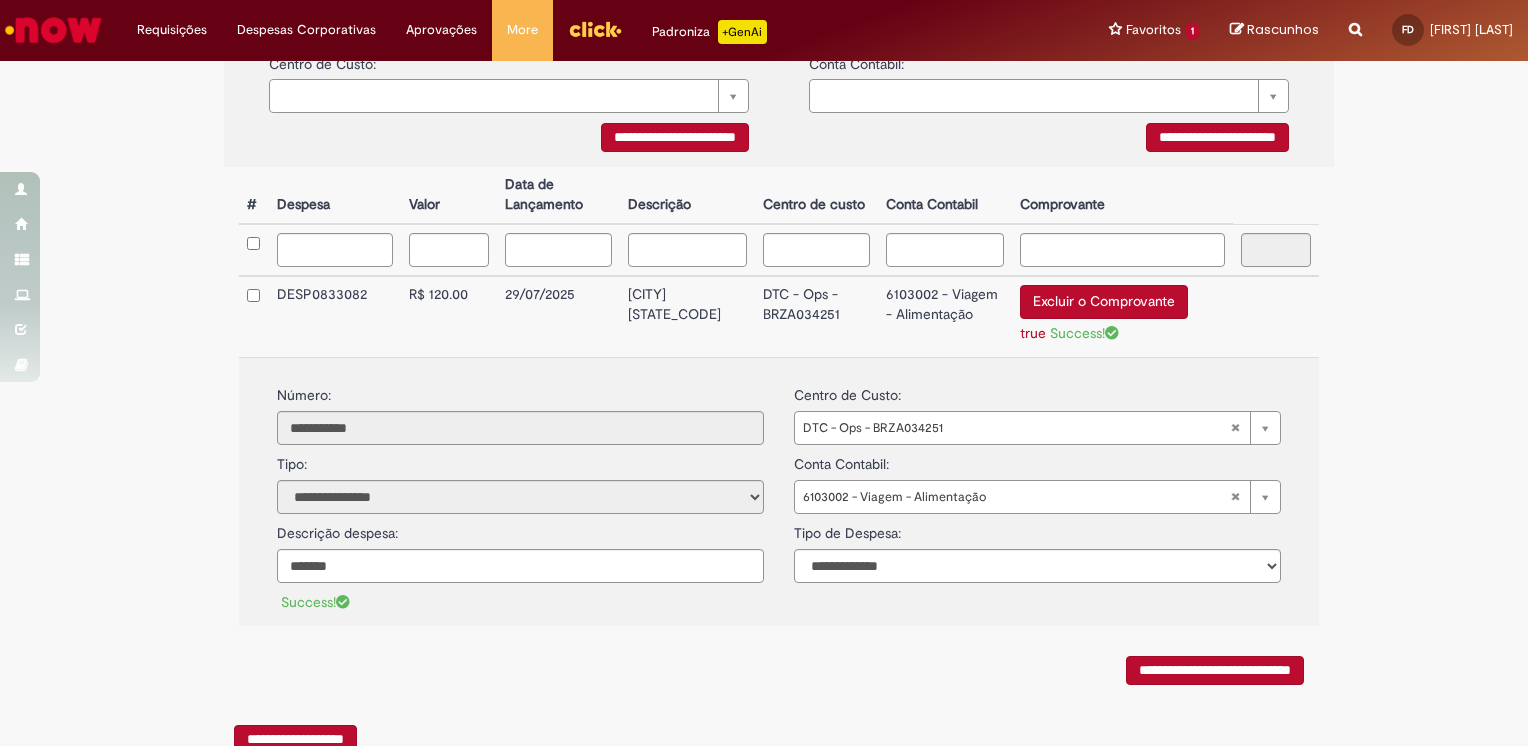 scroll, scrollTop: 497, scrollLeft: 0, axis: vertical 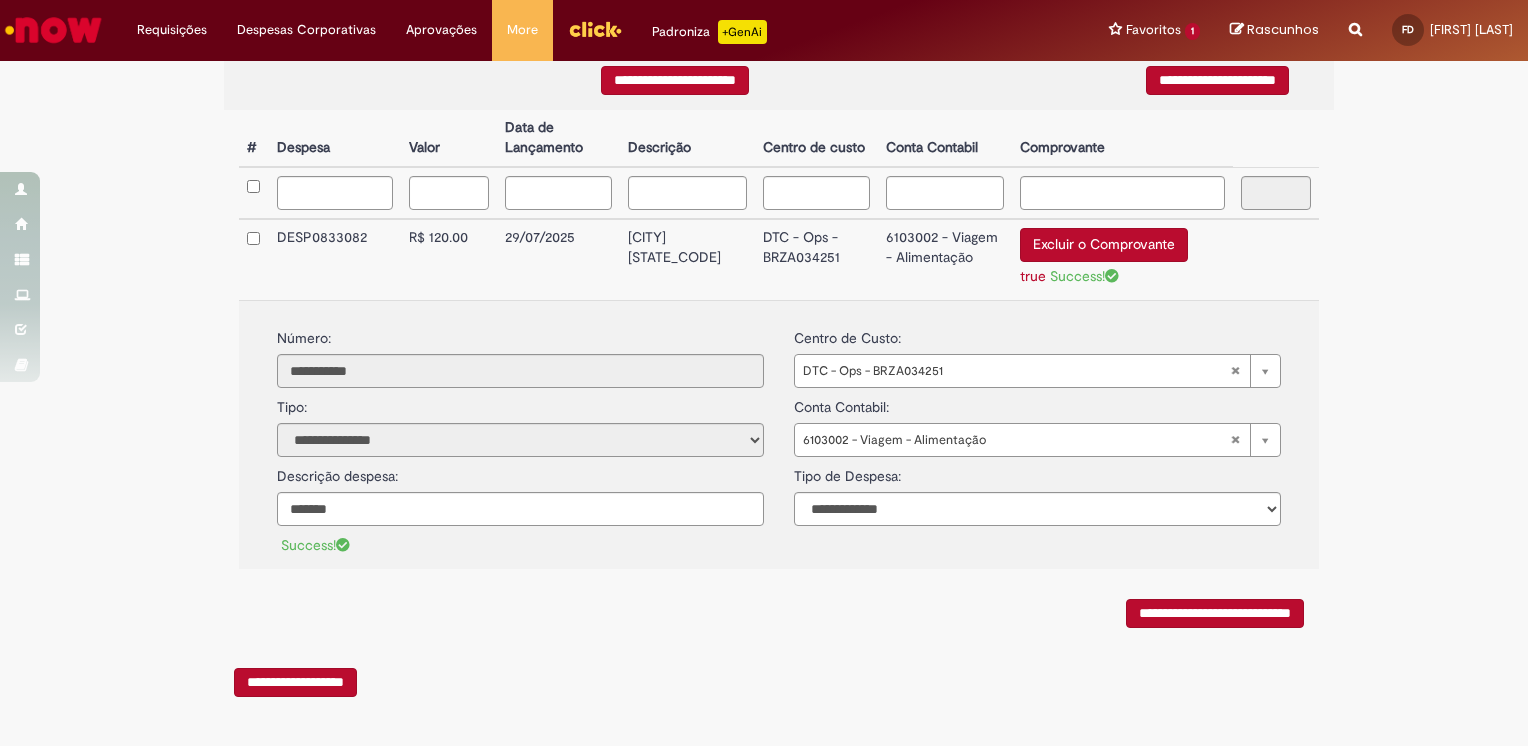 click on "**********" at bounding box center [1215, 613] 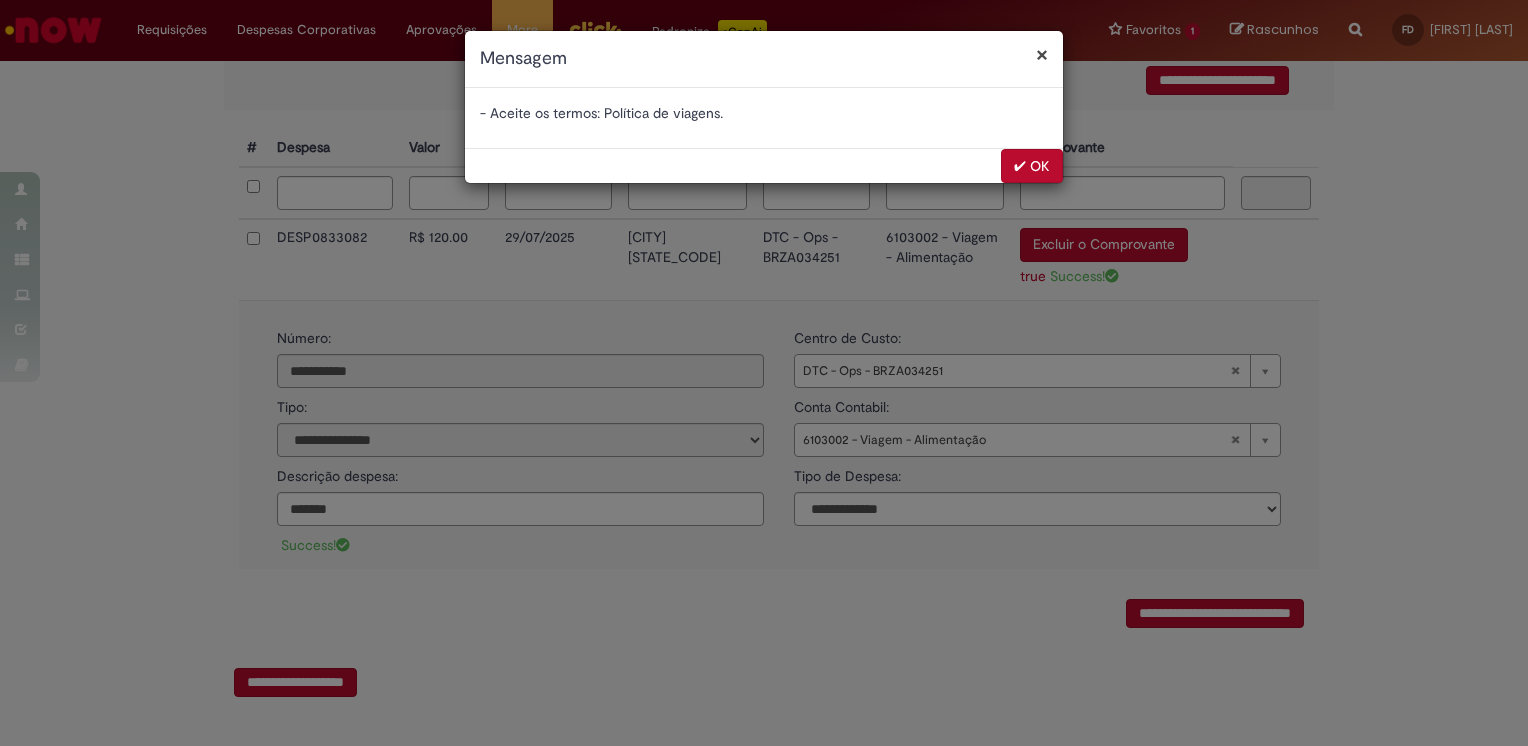 click on "✔ OK" at bounding box center (1032, 166) 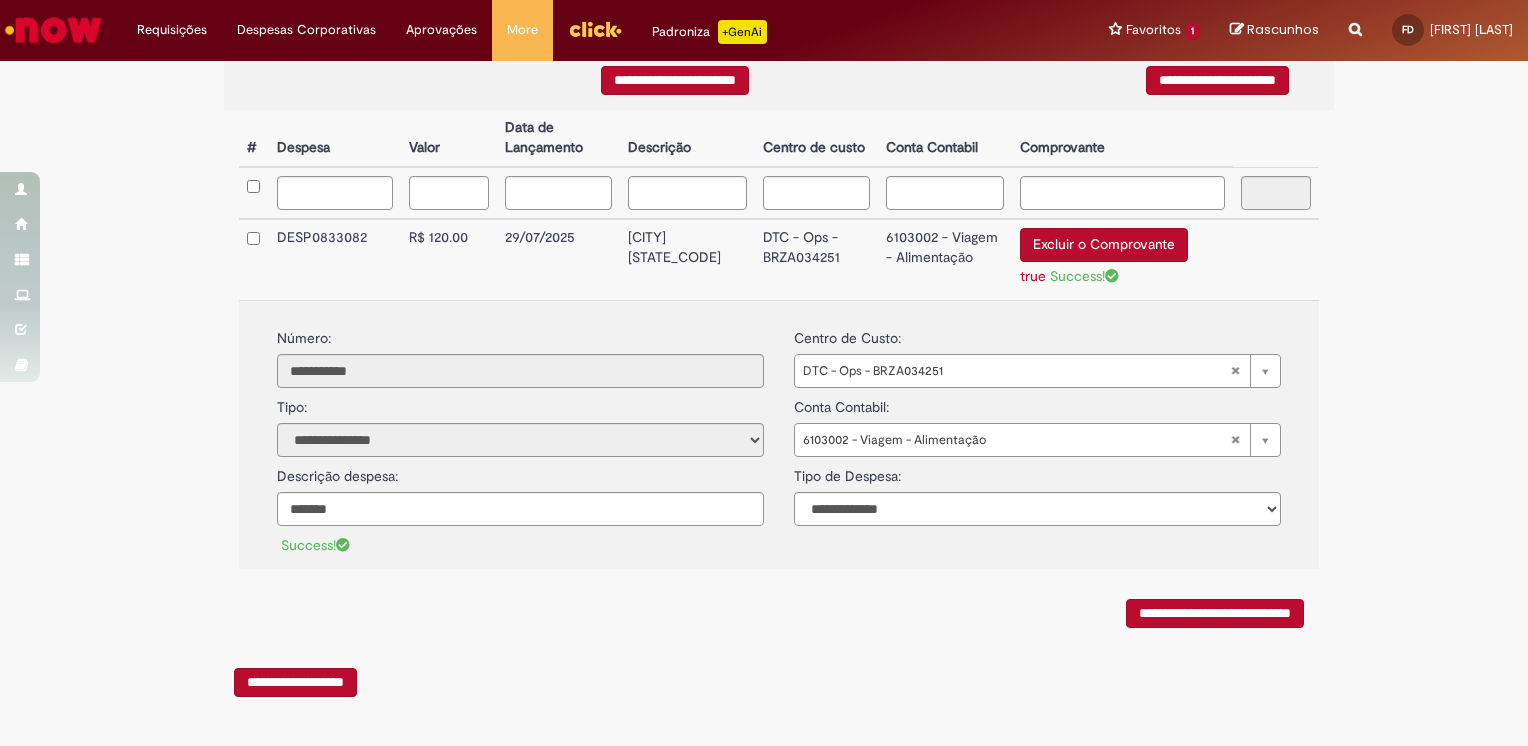 click on "**********" at bounding box center (1215, 613) 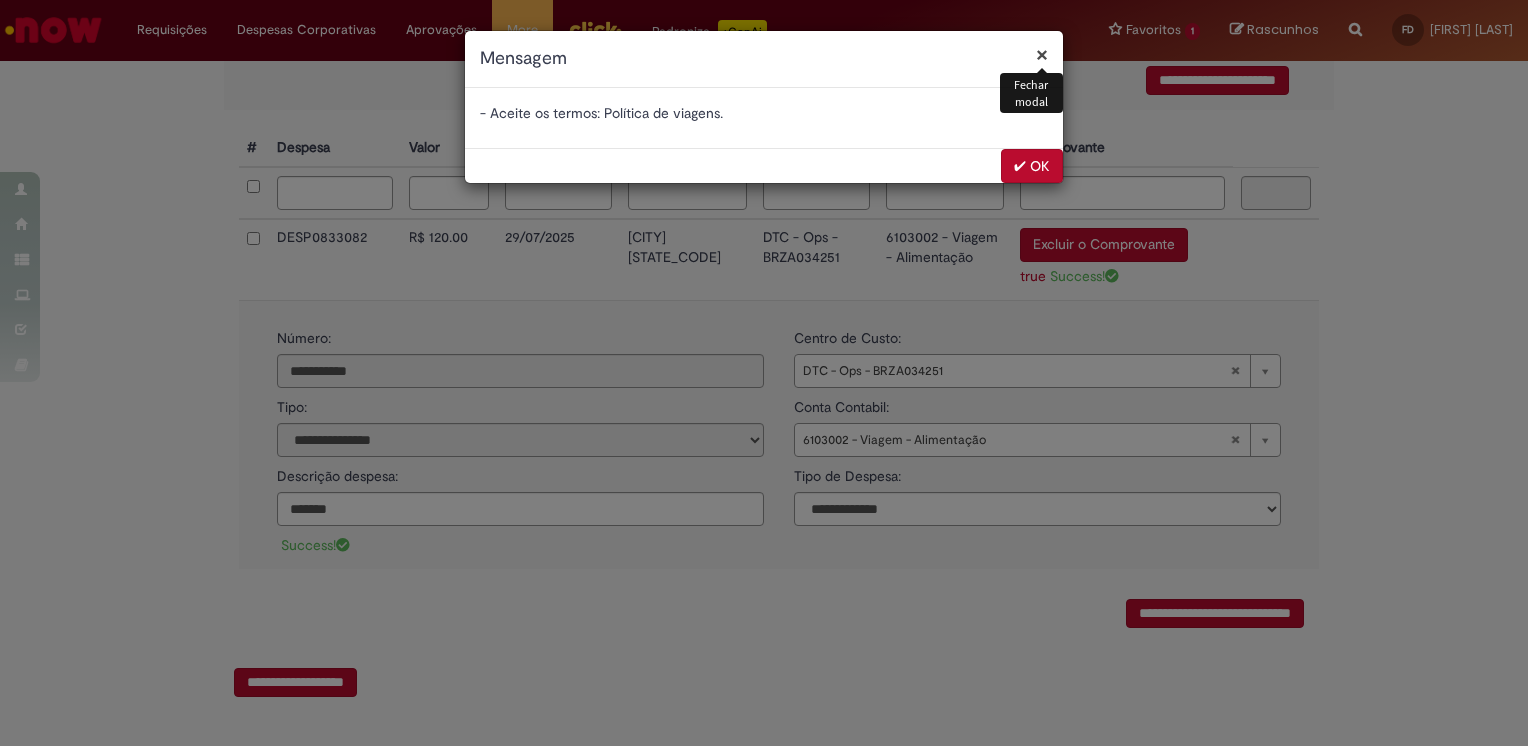 click on "✔ OK" at bounding box center [1032, 166] 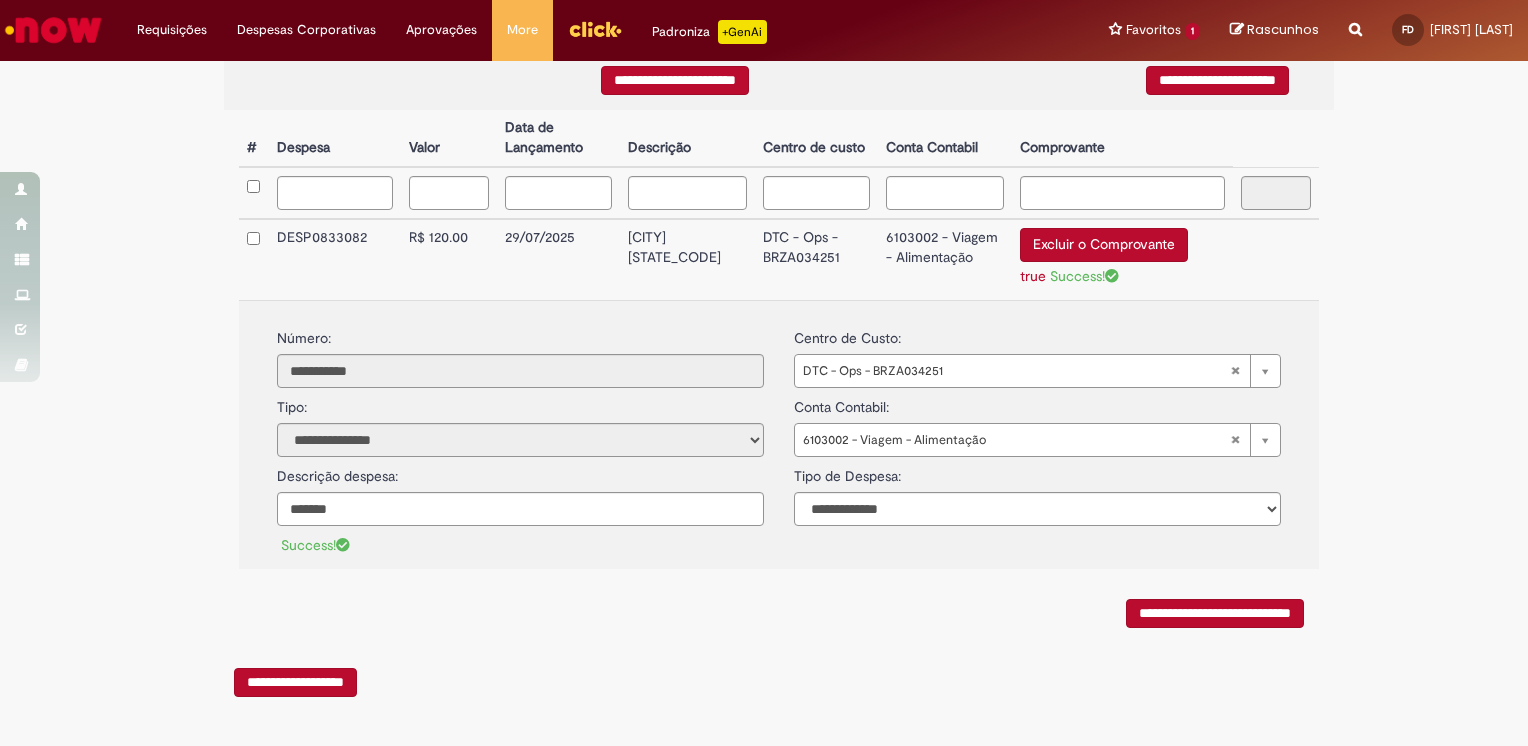 scroll, scrollTop: 108, scrollLeft: 0, axis: vertical 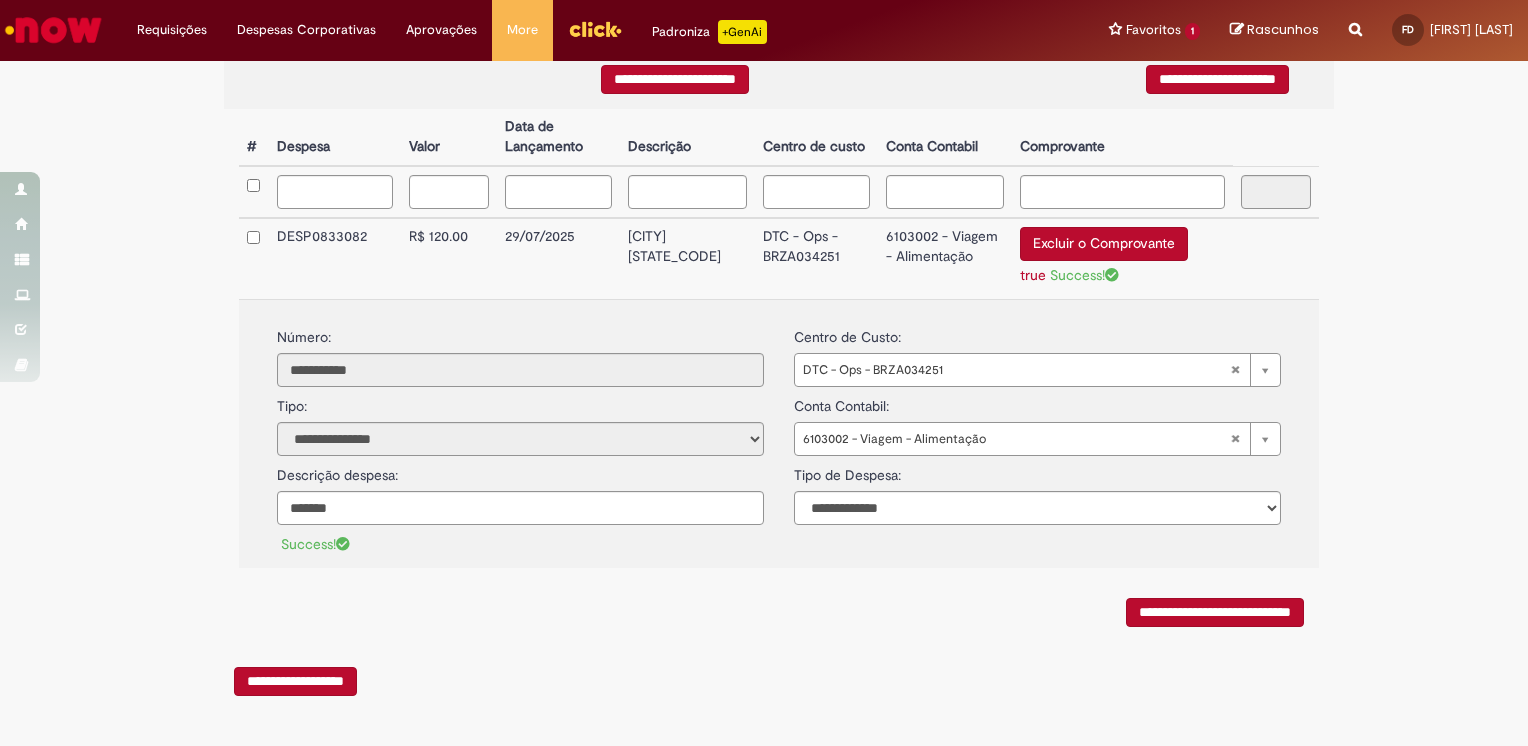 click on "**********" at bounding box center (1215, 612) 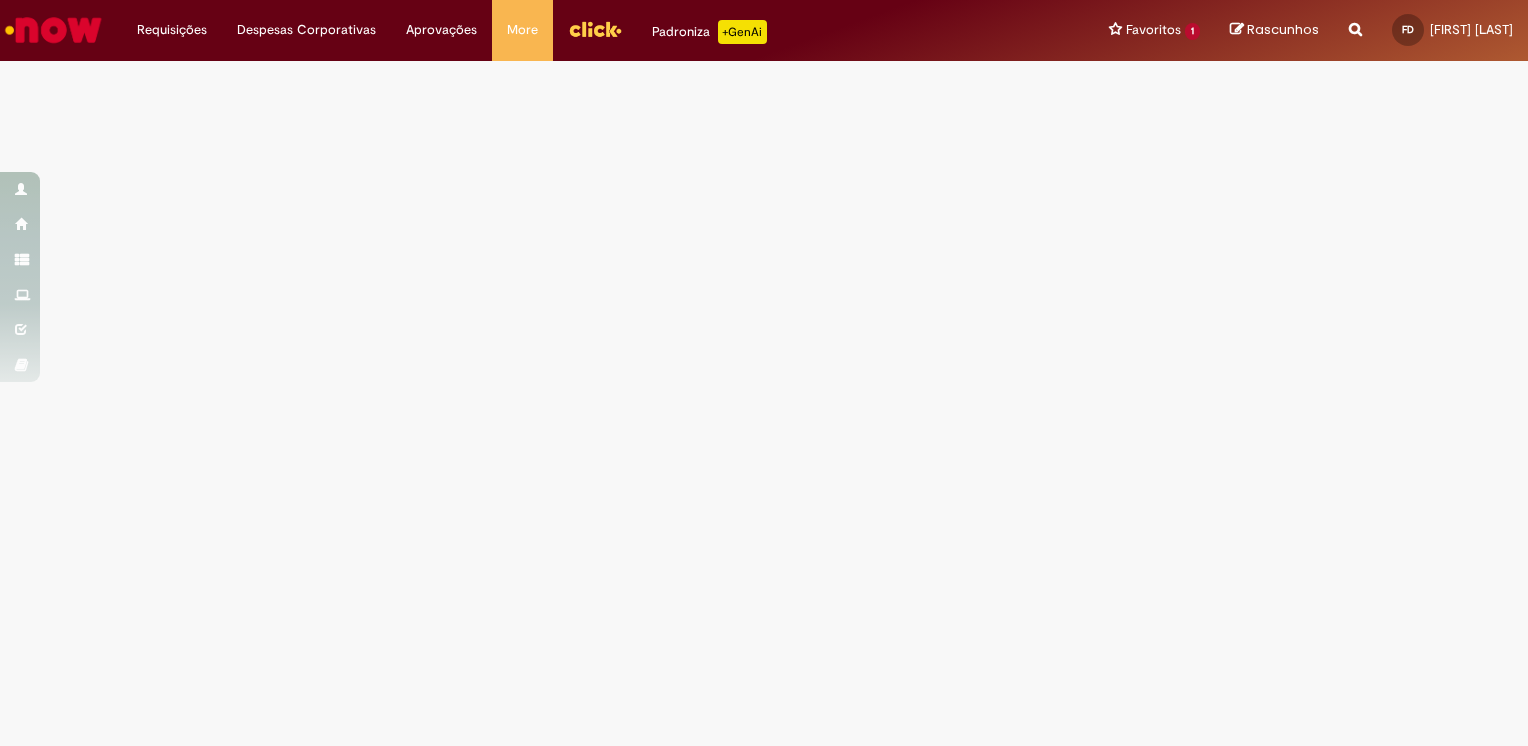 scroll, scrollTop: 0, scrollLeft: 0, axis: both 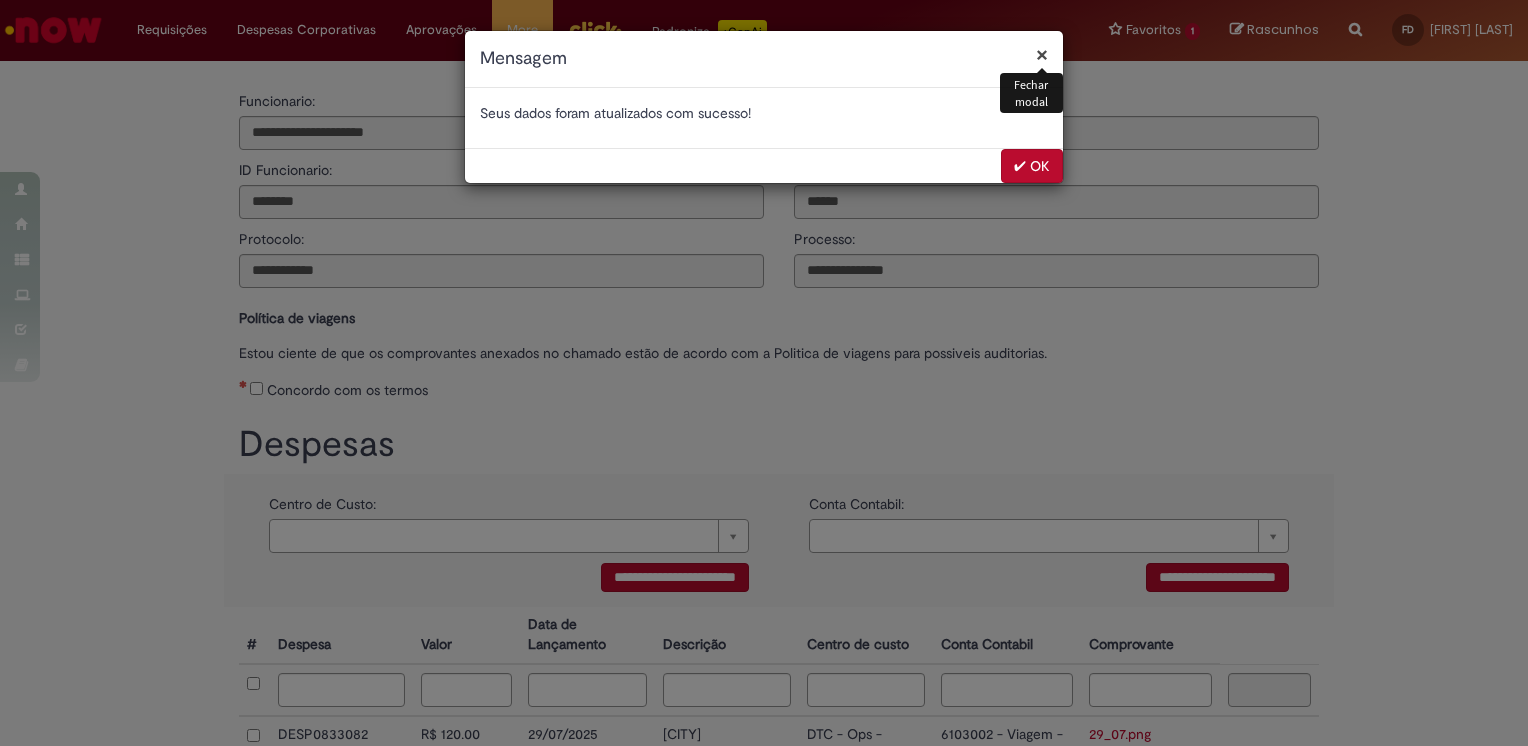 click on "✔ OK" at bounding box center (1032, 166) 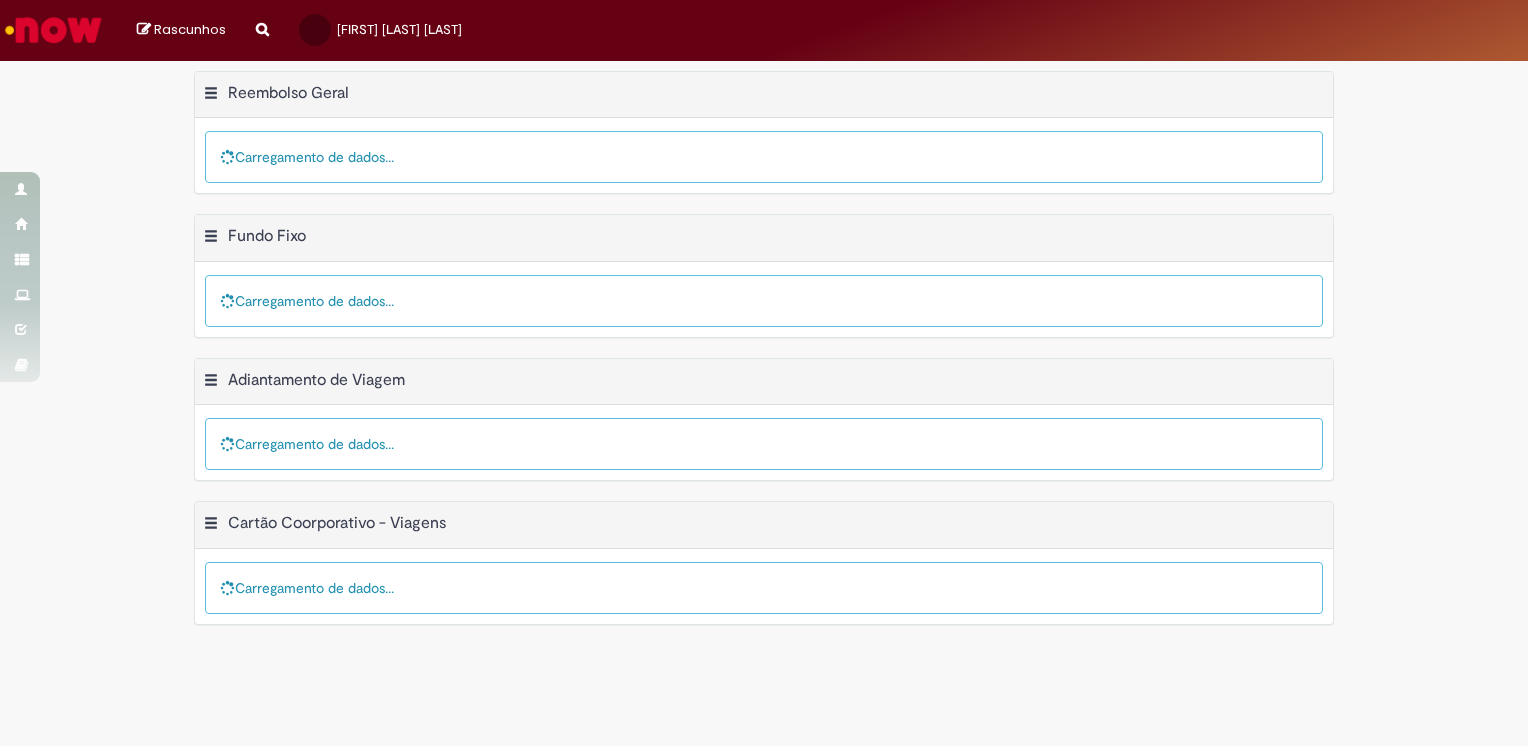 scroll, scrollTop: 0, scrollLeft: 0, axis: both 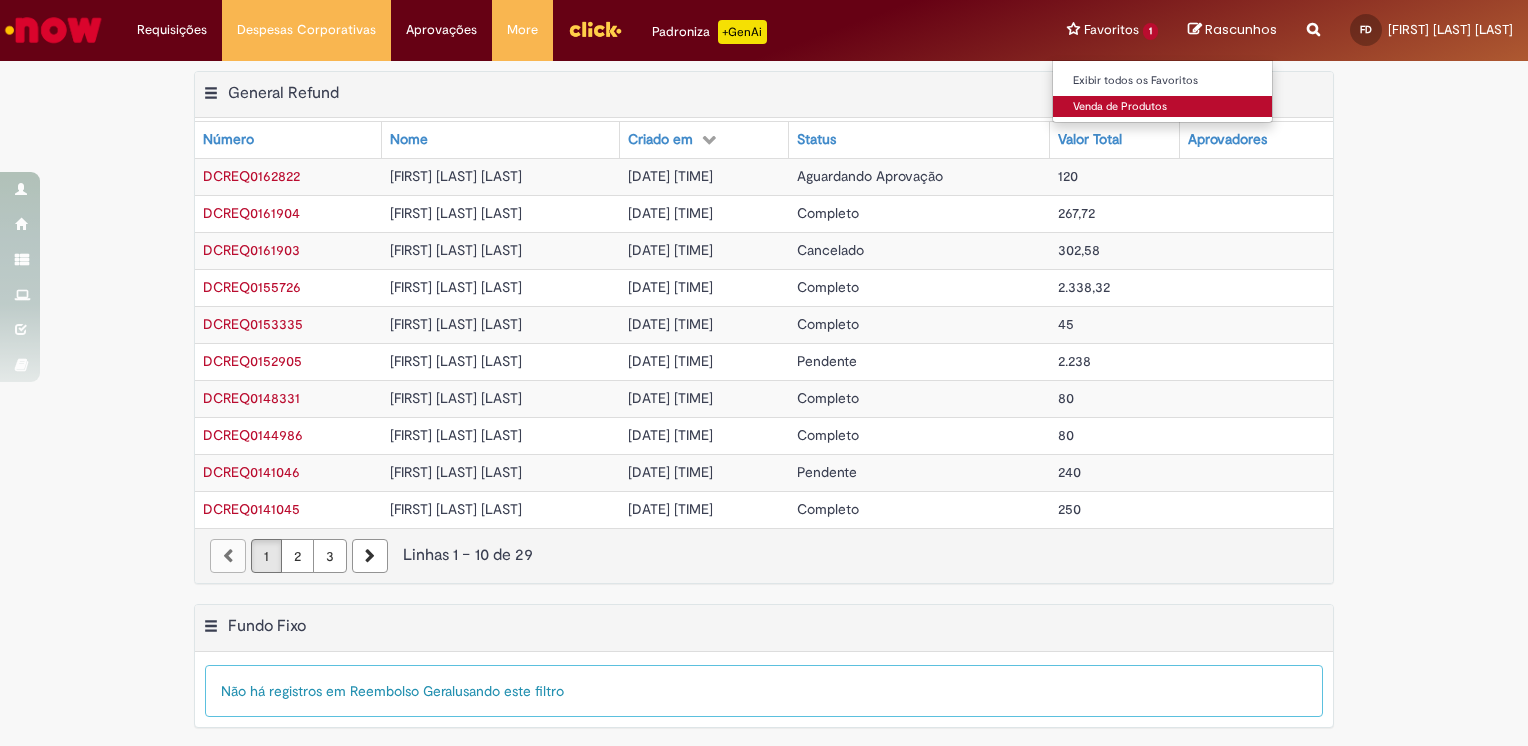 click on "Venda de Produtos" at bounding box center [1163, 107] 